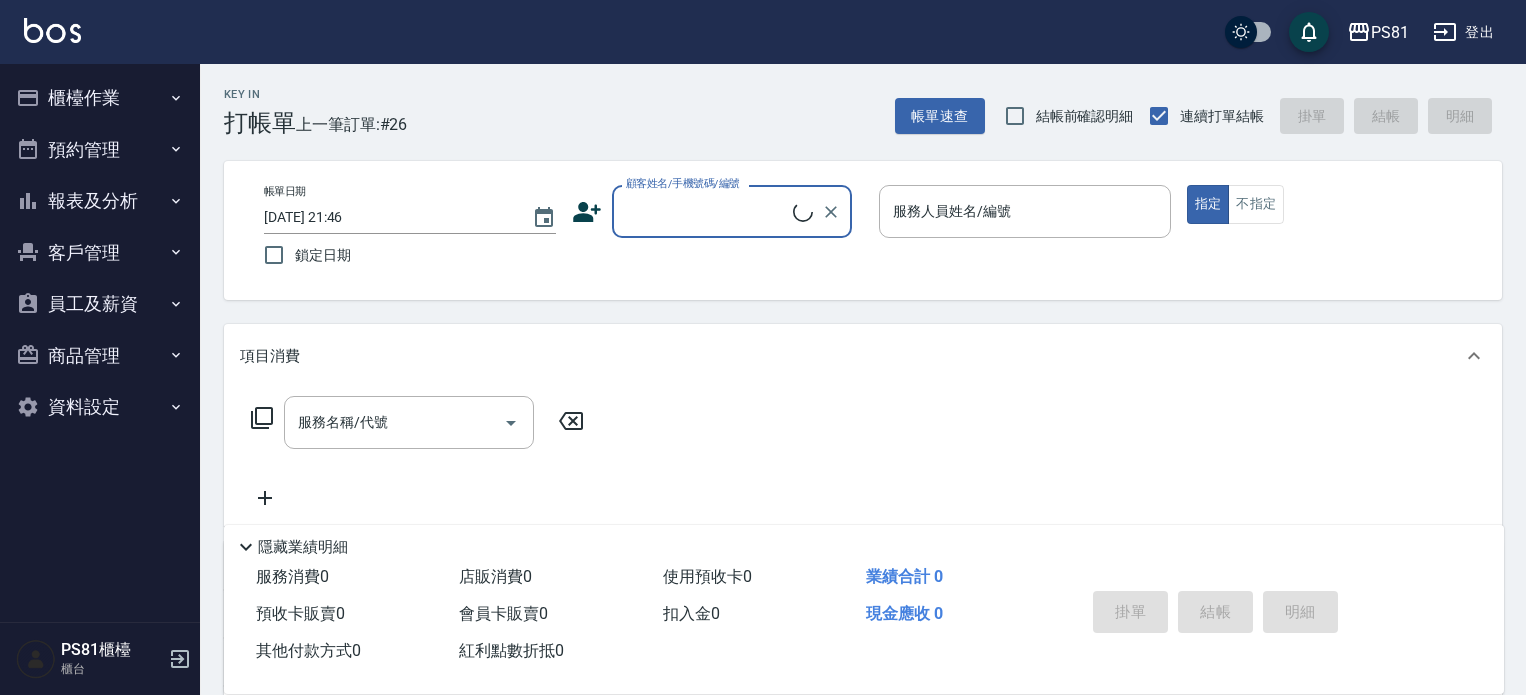 scroll, scrollTop: 0, scrollLeft: 0, axis: both 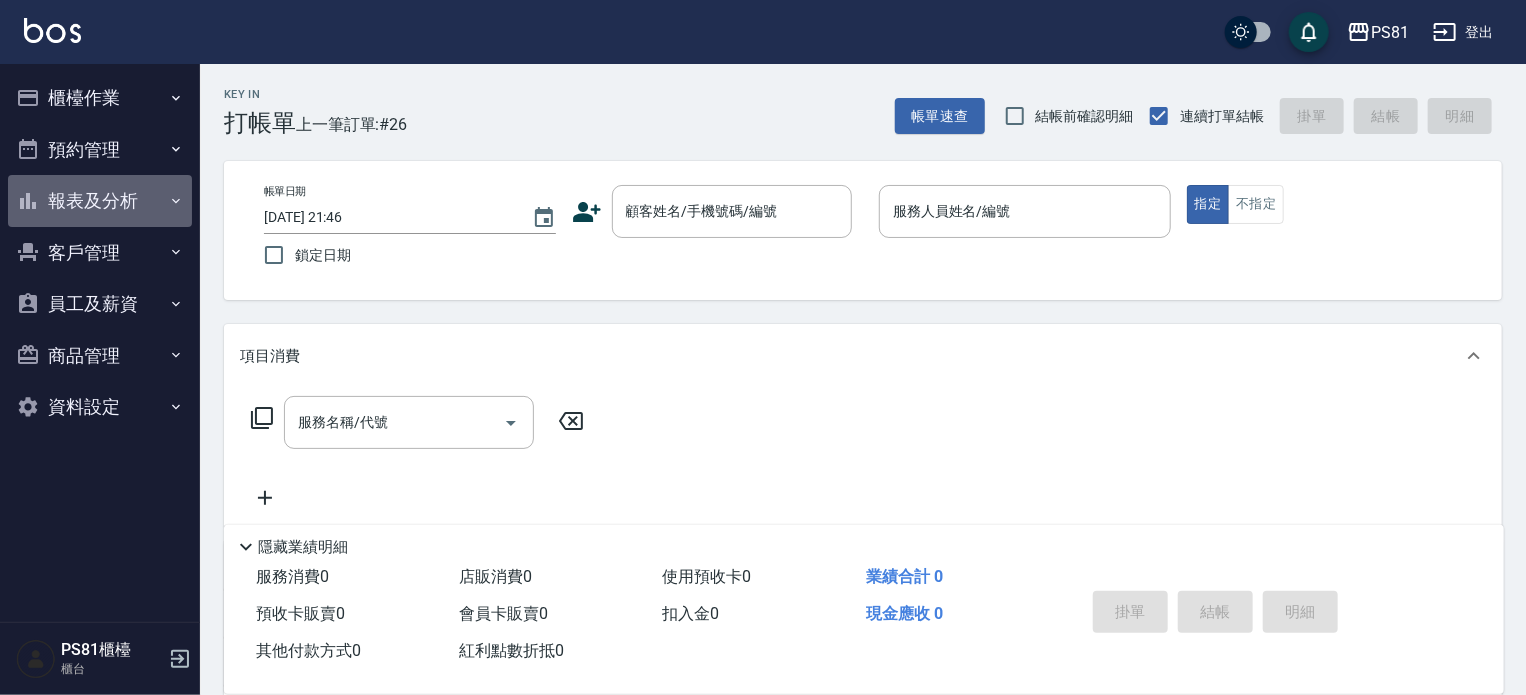 click on "報表及分析" at bounding box center (100, 201) 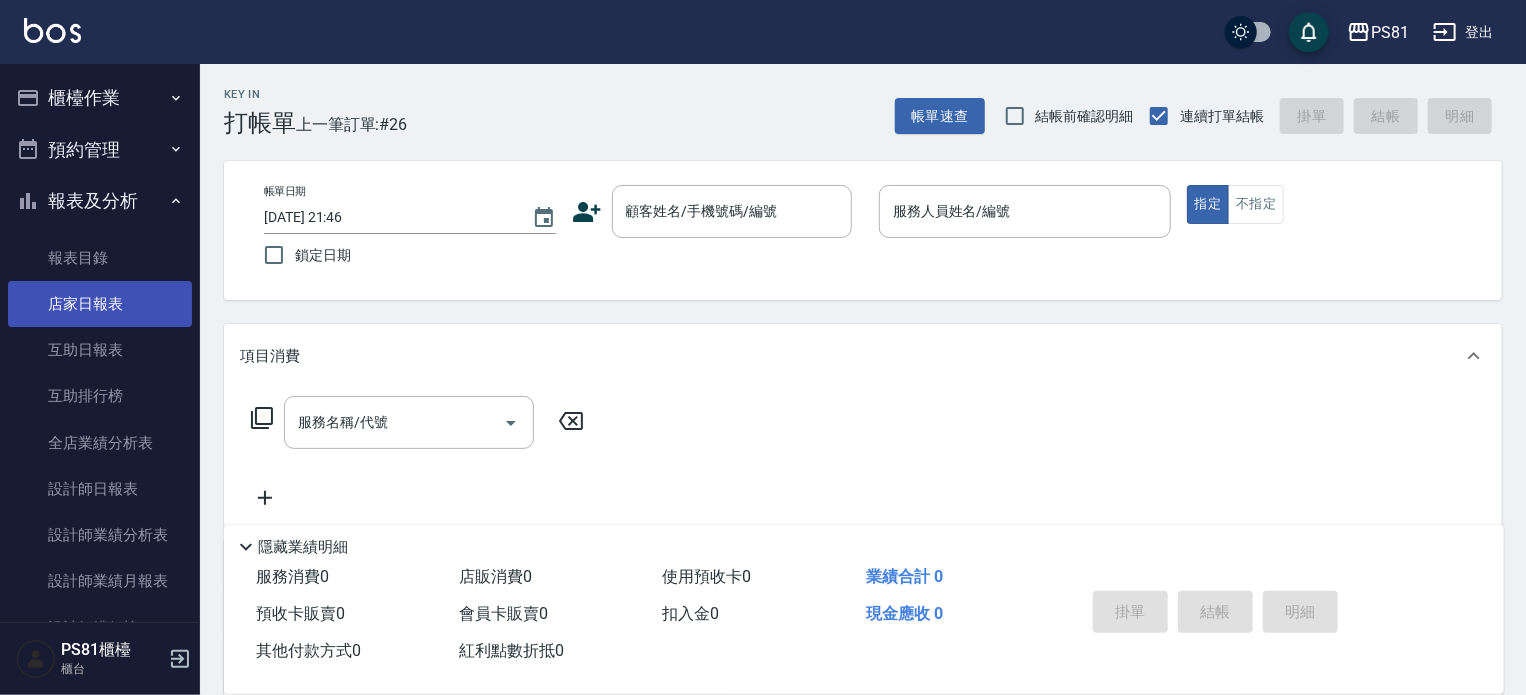 click on "店家日報表" at bounding box center (100, 304) 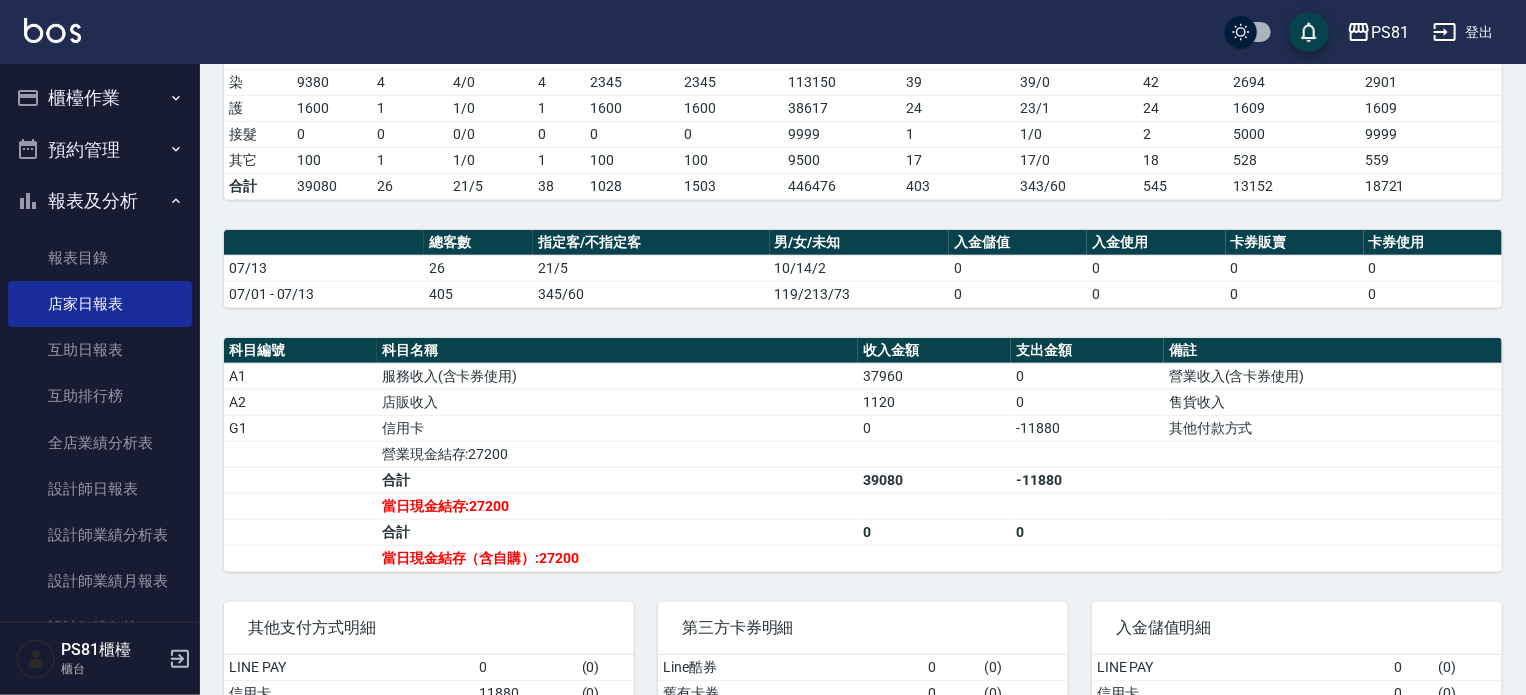 scroll, scrollTop: 300, scrollLeft: 0, axis: vertical 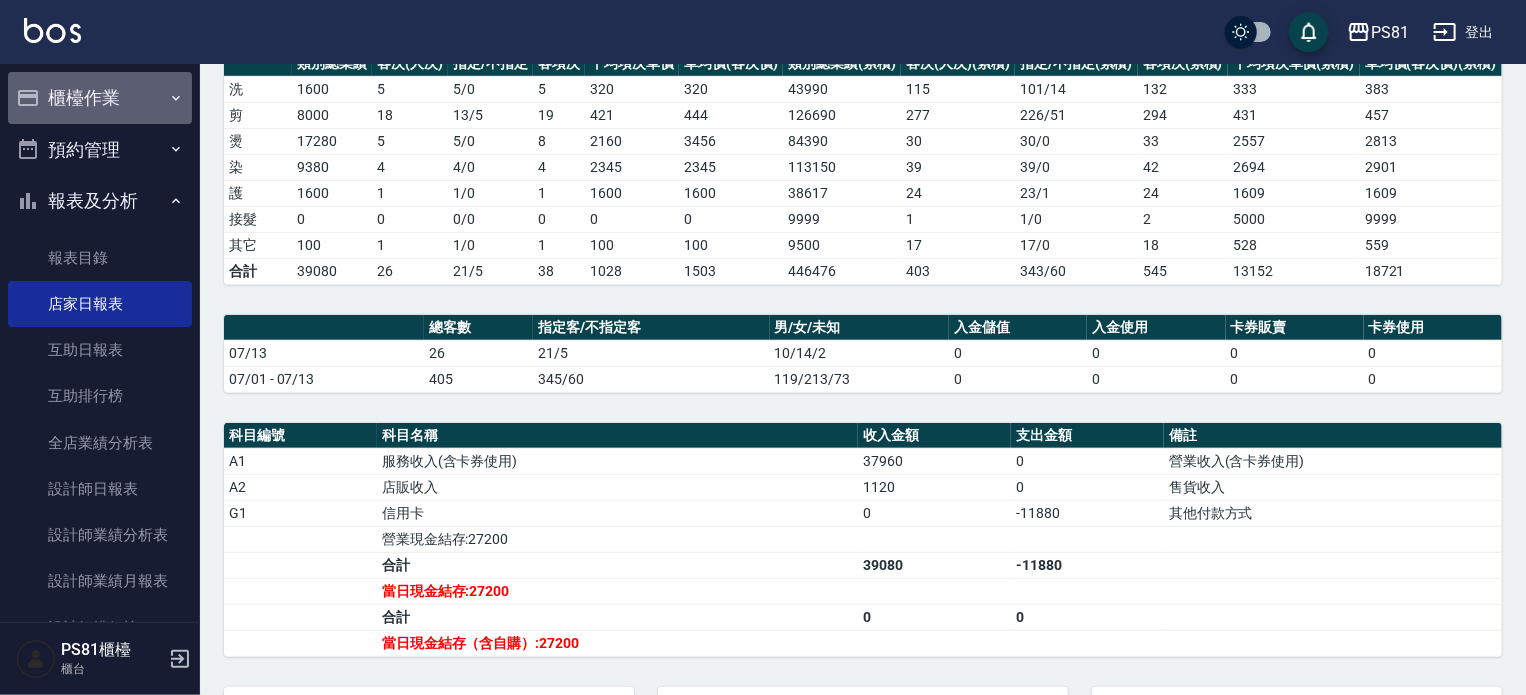 click on "櫃檯作業" at bounding box center (100, 98) 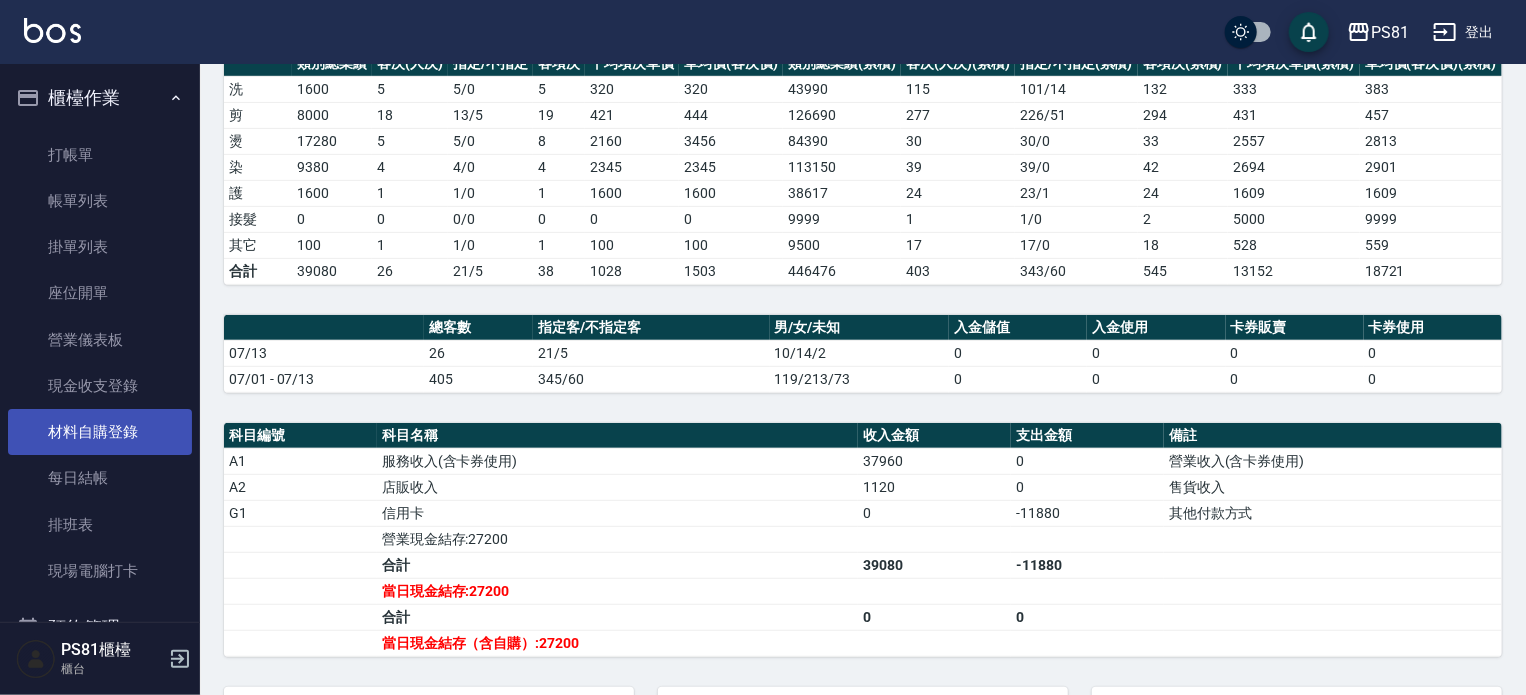 click on "材料自購登錄" at bounding box center [100, 432] 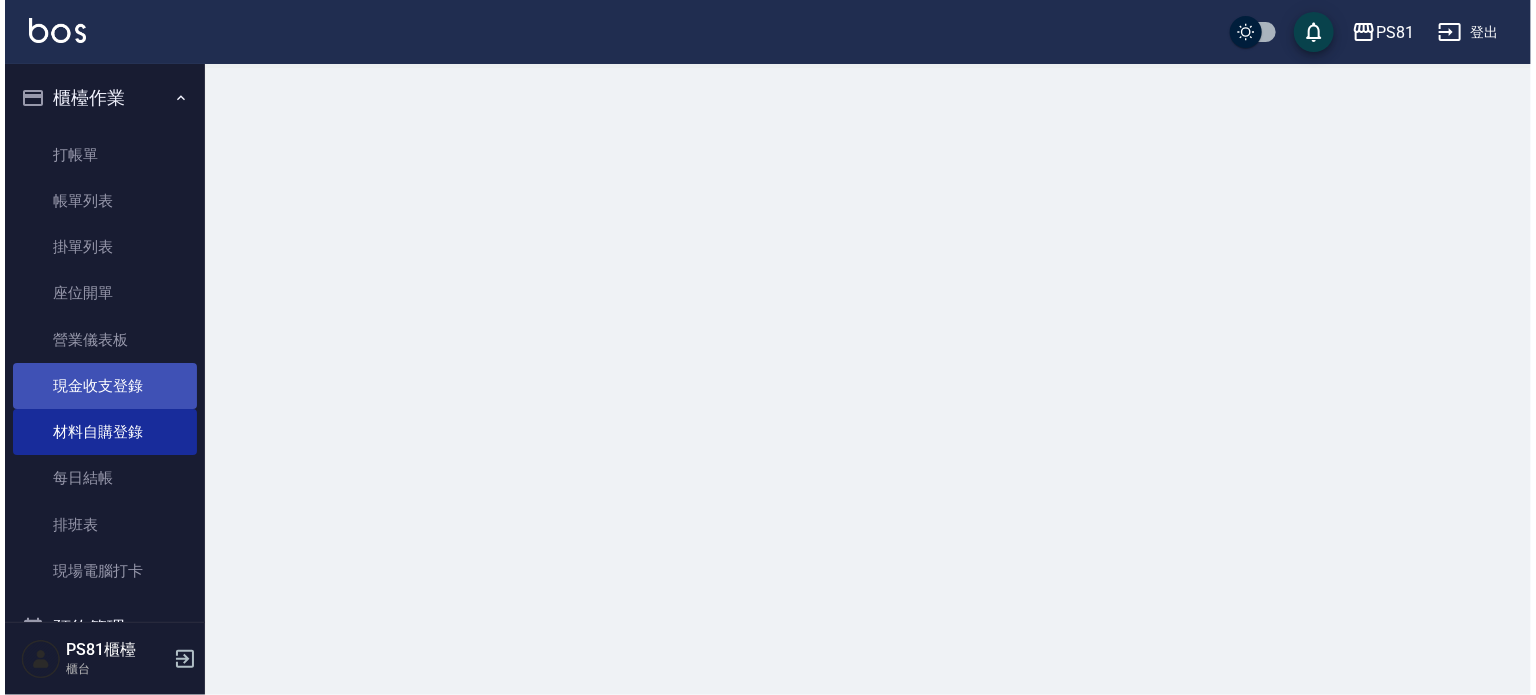 scroll, scrollTop: 0, scrollLeft: 0, axis: both 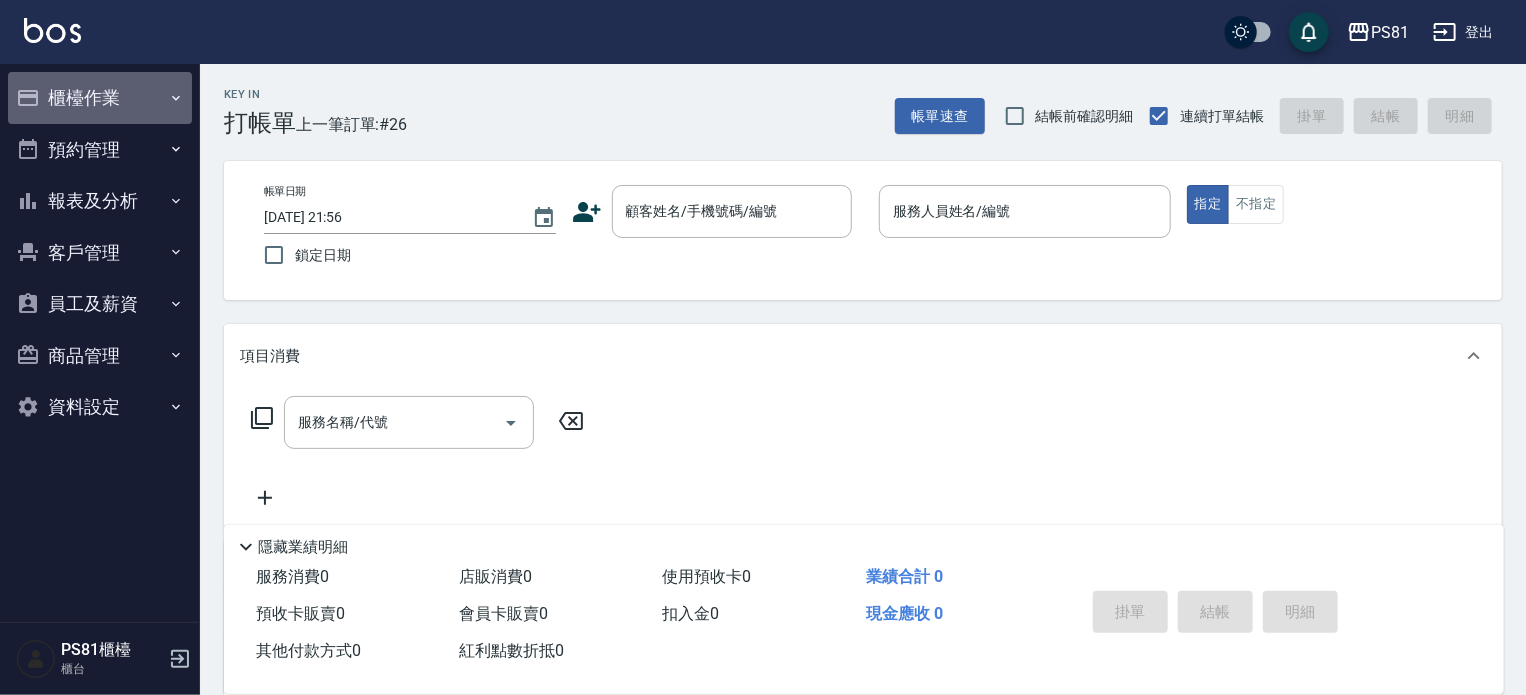 click on "櫃檯作業" at bounding box center [100, 98] 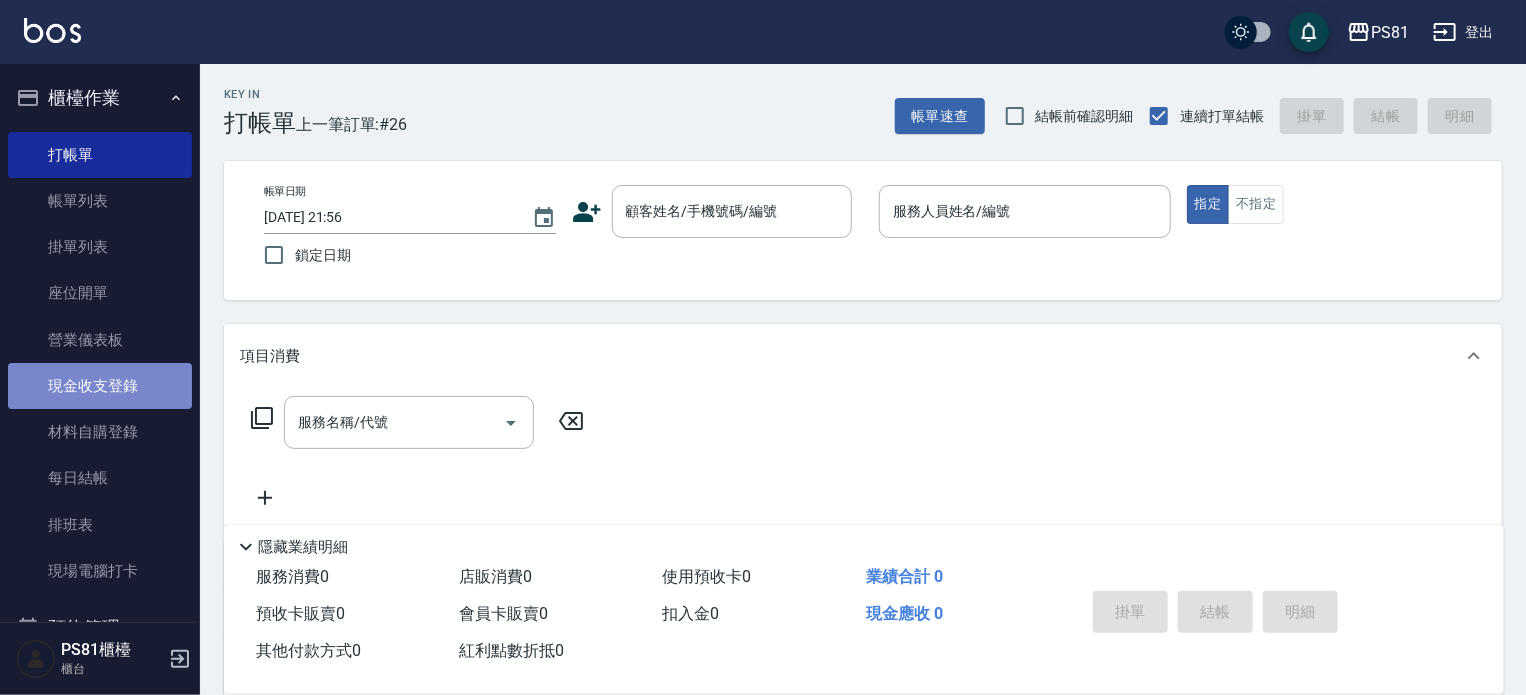 click on "現金收支登錄" at bounding box center (100, 386) 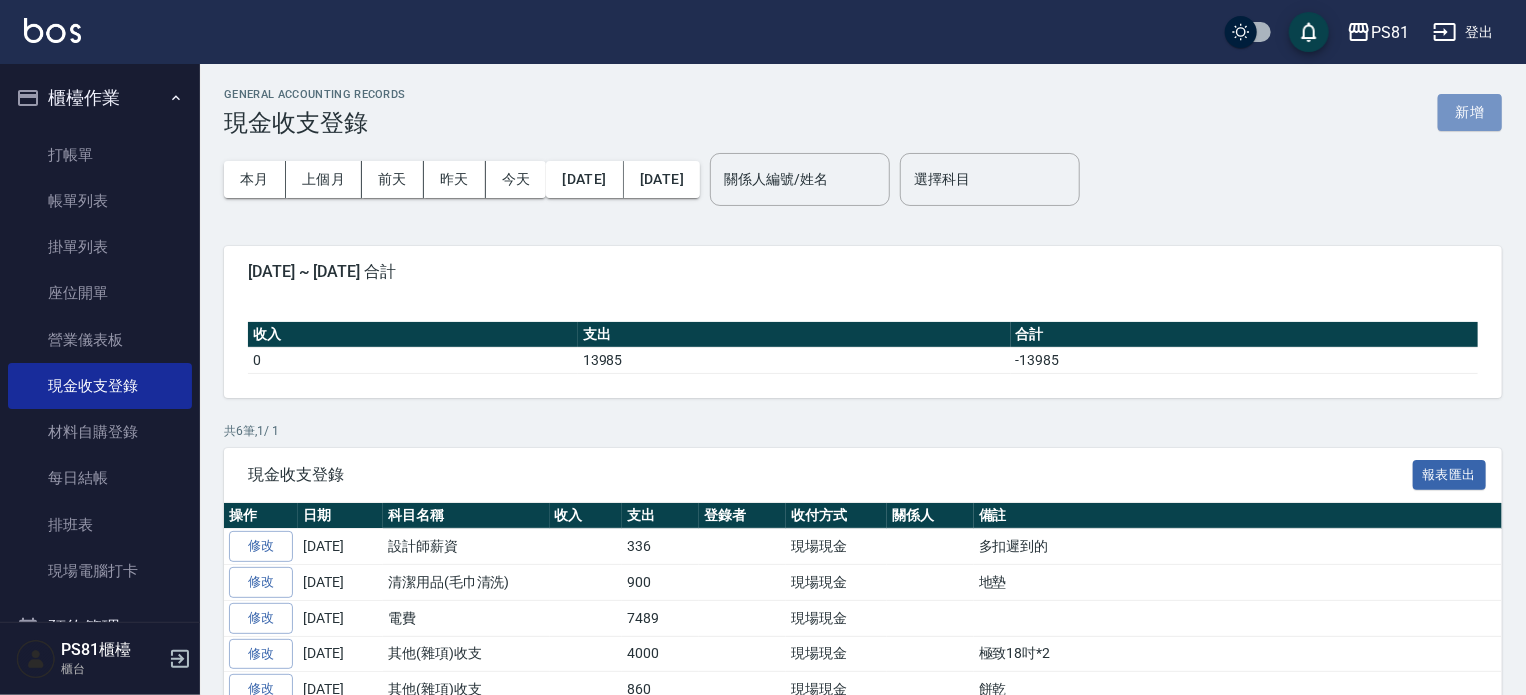 drag, startPoint x: 1457, startPoint y: 113, endPoint x: 1444, endPoint y: 111, distance: 13.152946 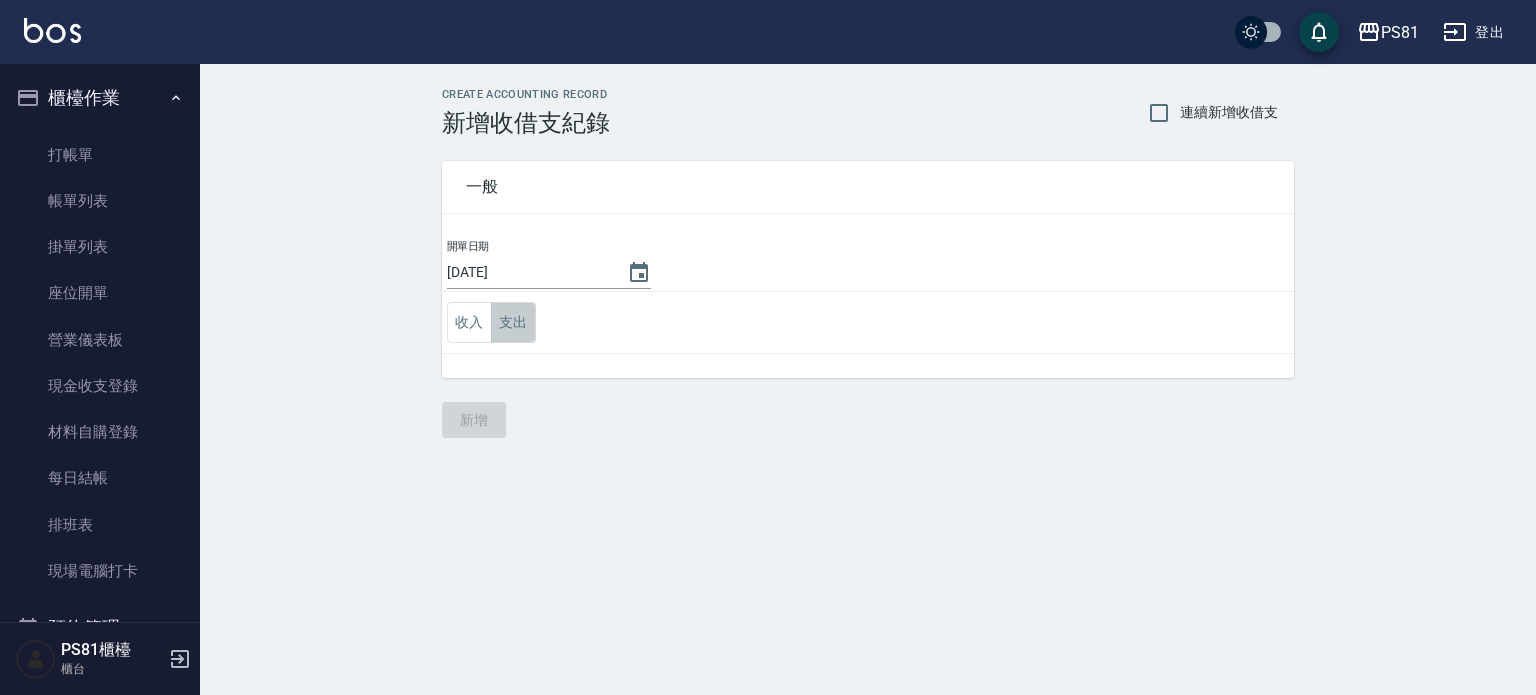 click on "支出" at bounding box center (513, 322) 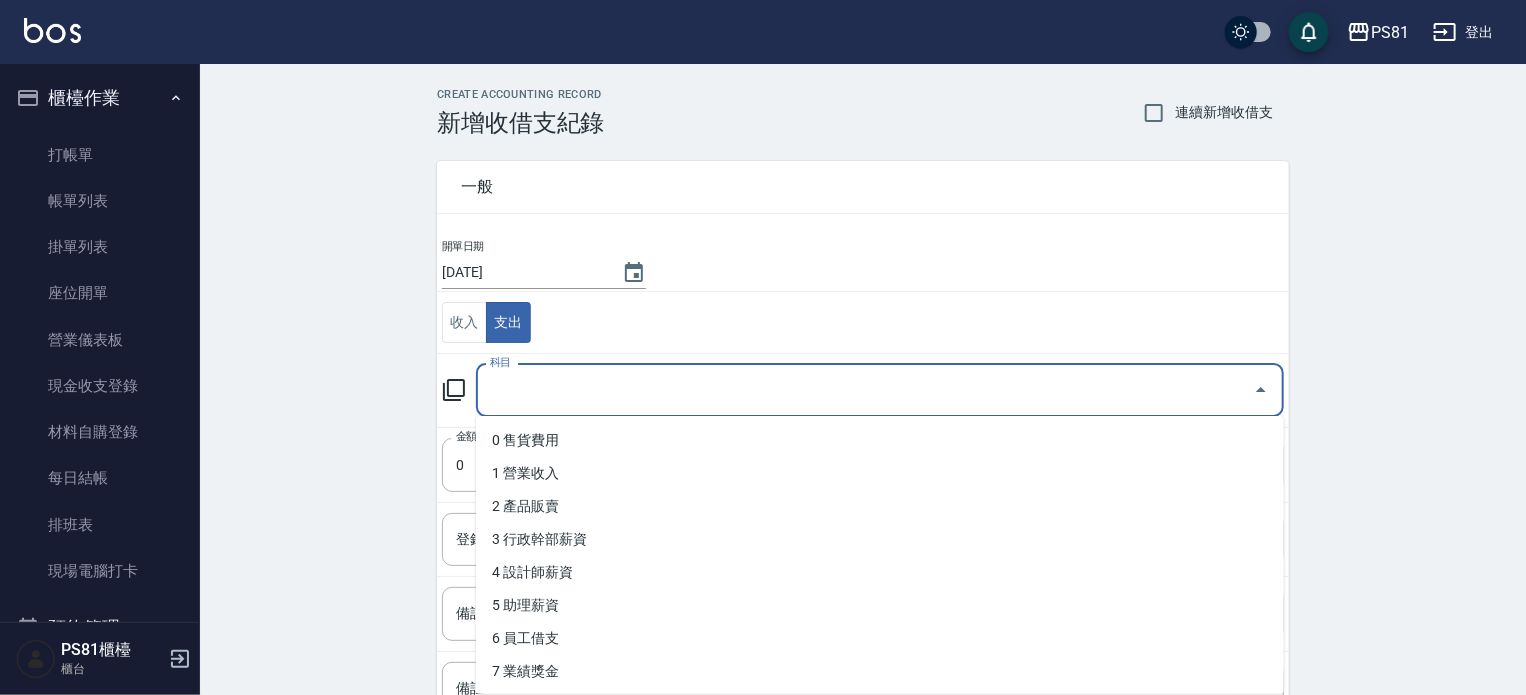 click on "科目" at bounding box center [865, 390] 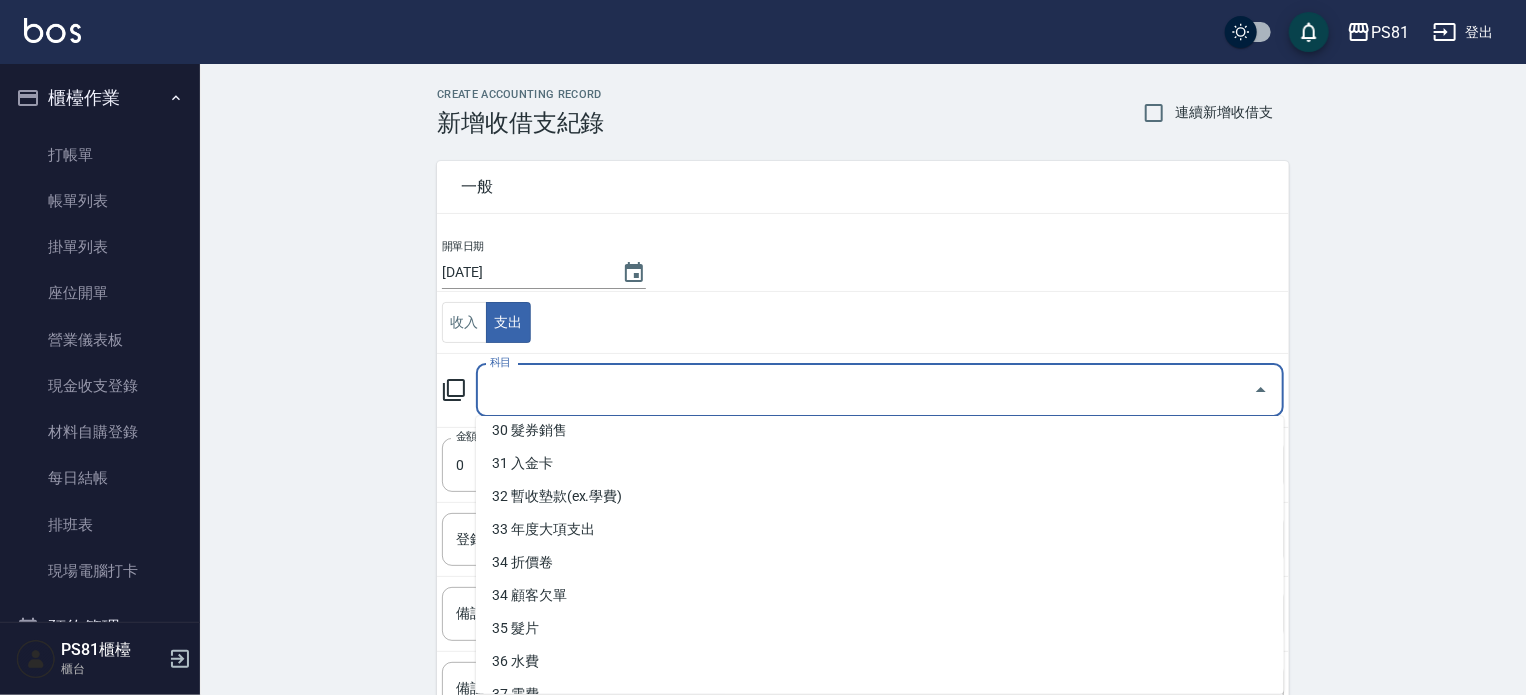 scroll, scrollTop: 1057, scrollLeft: 0, axis: vertical 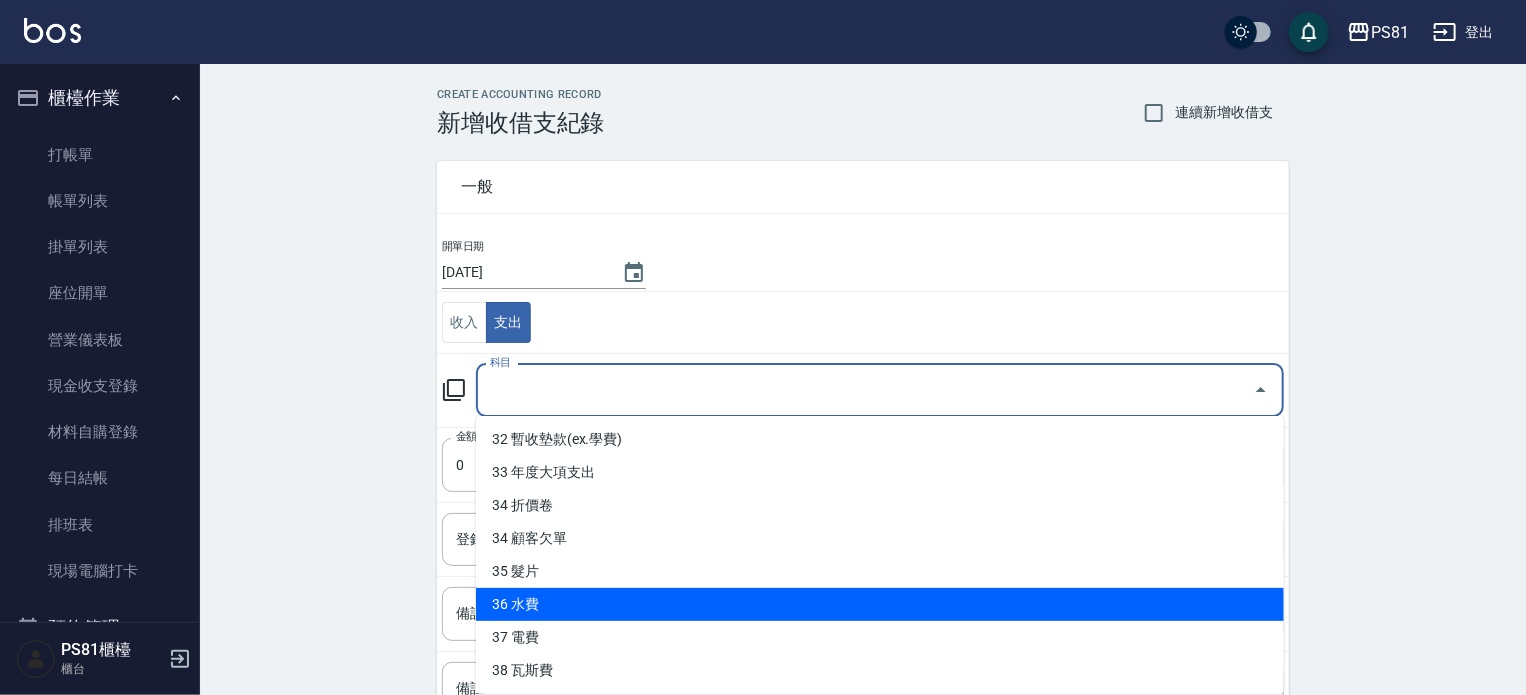 click on "36 水費" at bounding box center [880, 604] 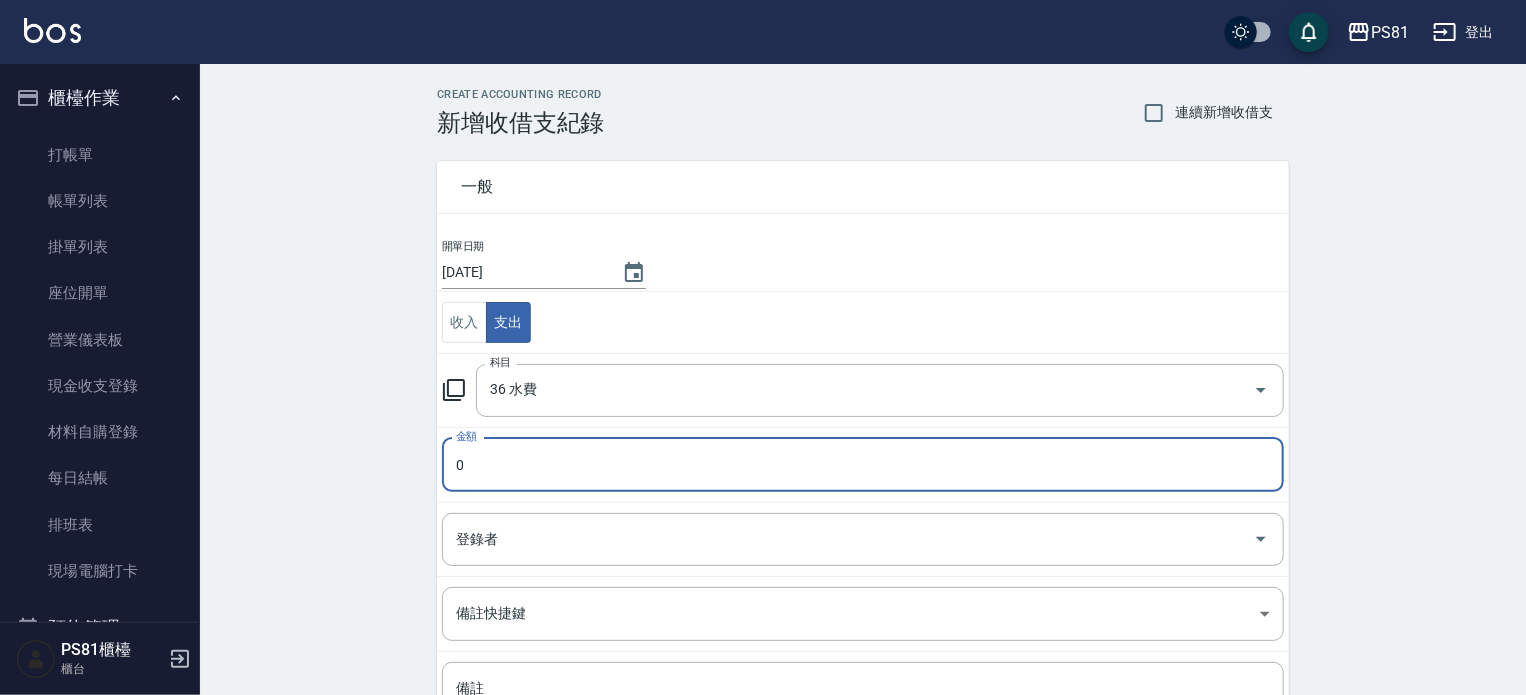 click on "0" at bounding box center (863, 465) 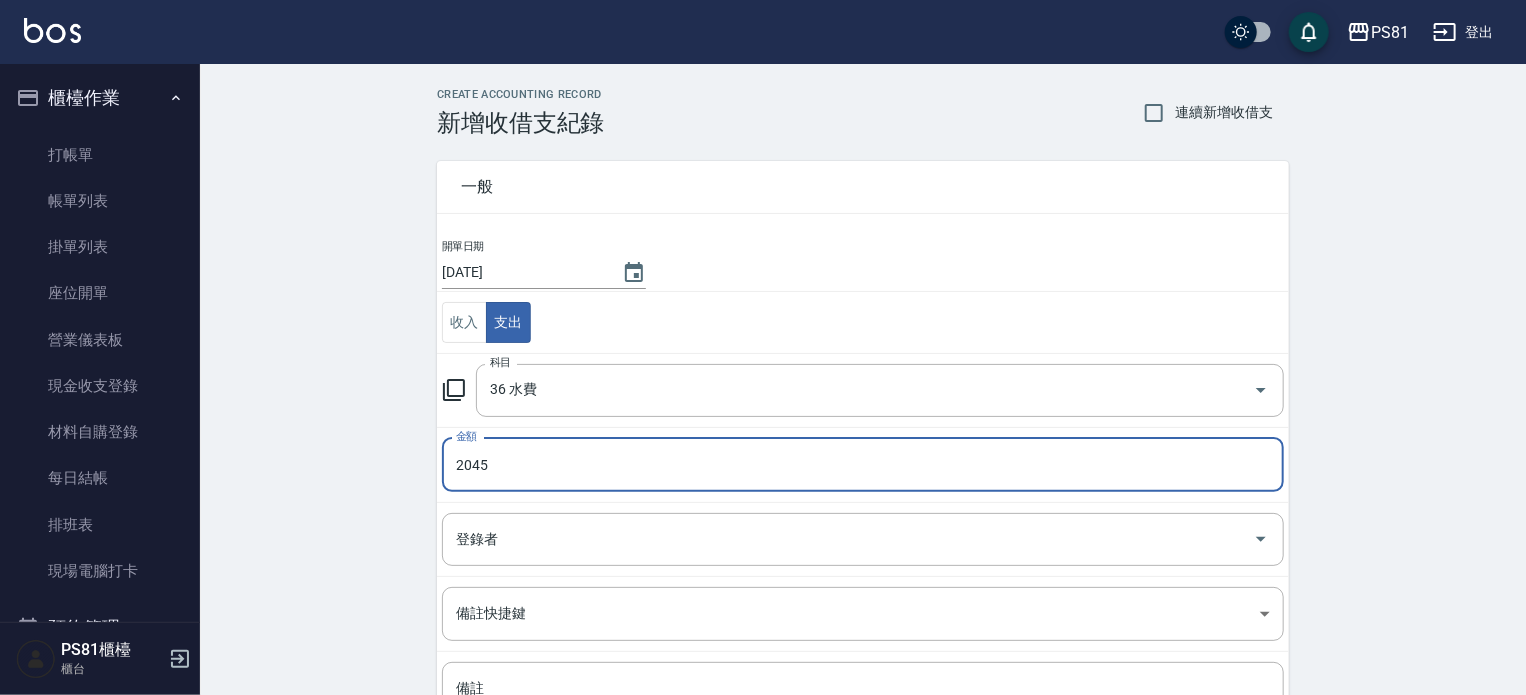 type on "2045" 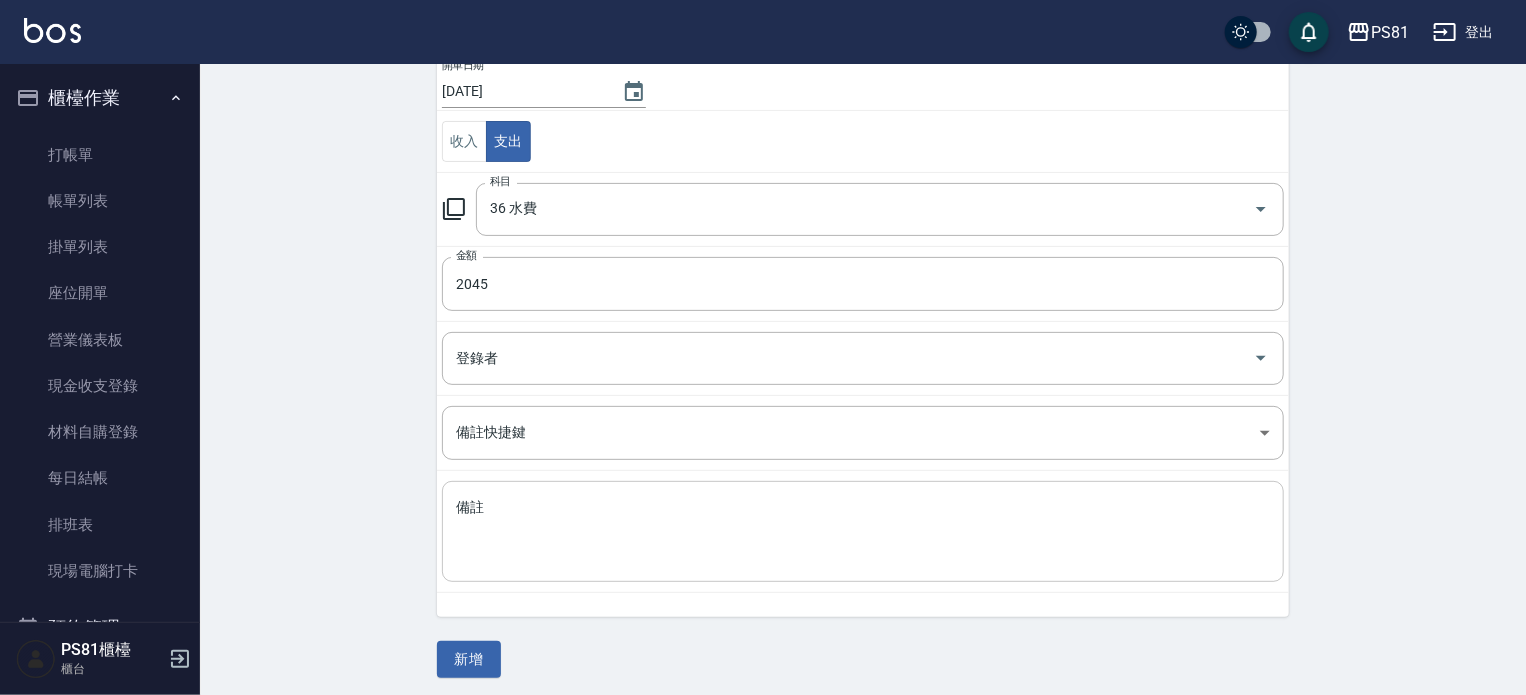 scroll, scrollTop: 185, scrollLeft: 0, axis: vertical 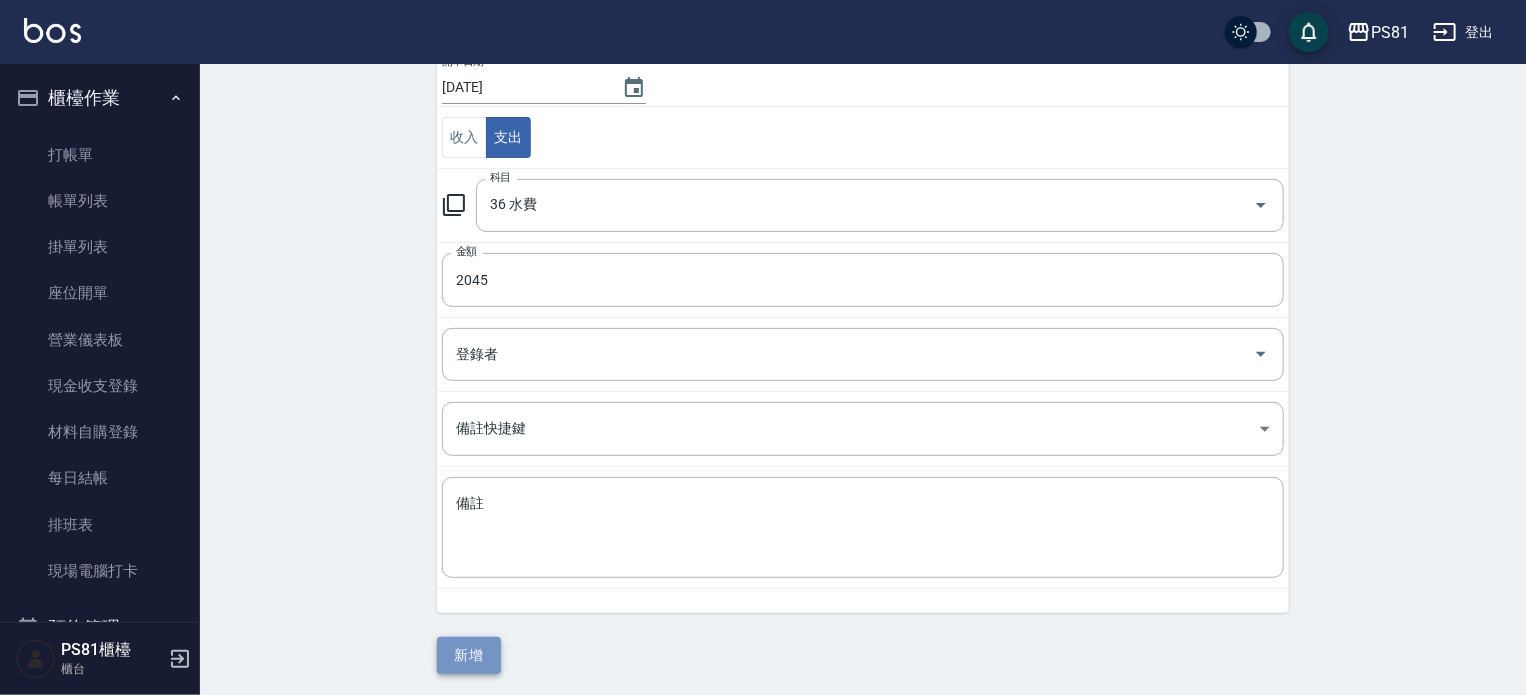 click on "新增" at bounding box center [469, 655] 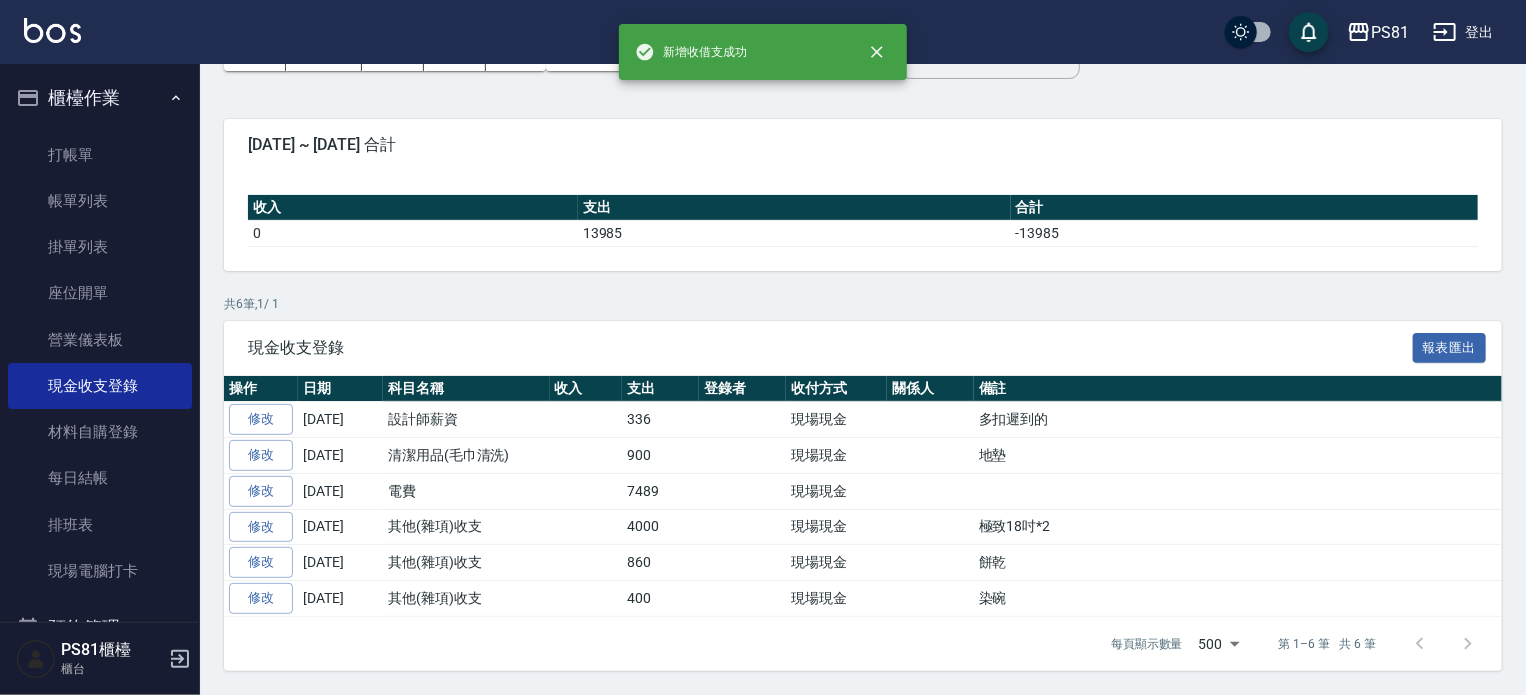 scroll, scrollTop: 0, scrollLeft: 0, axis: both 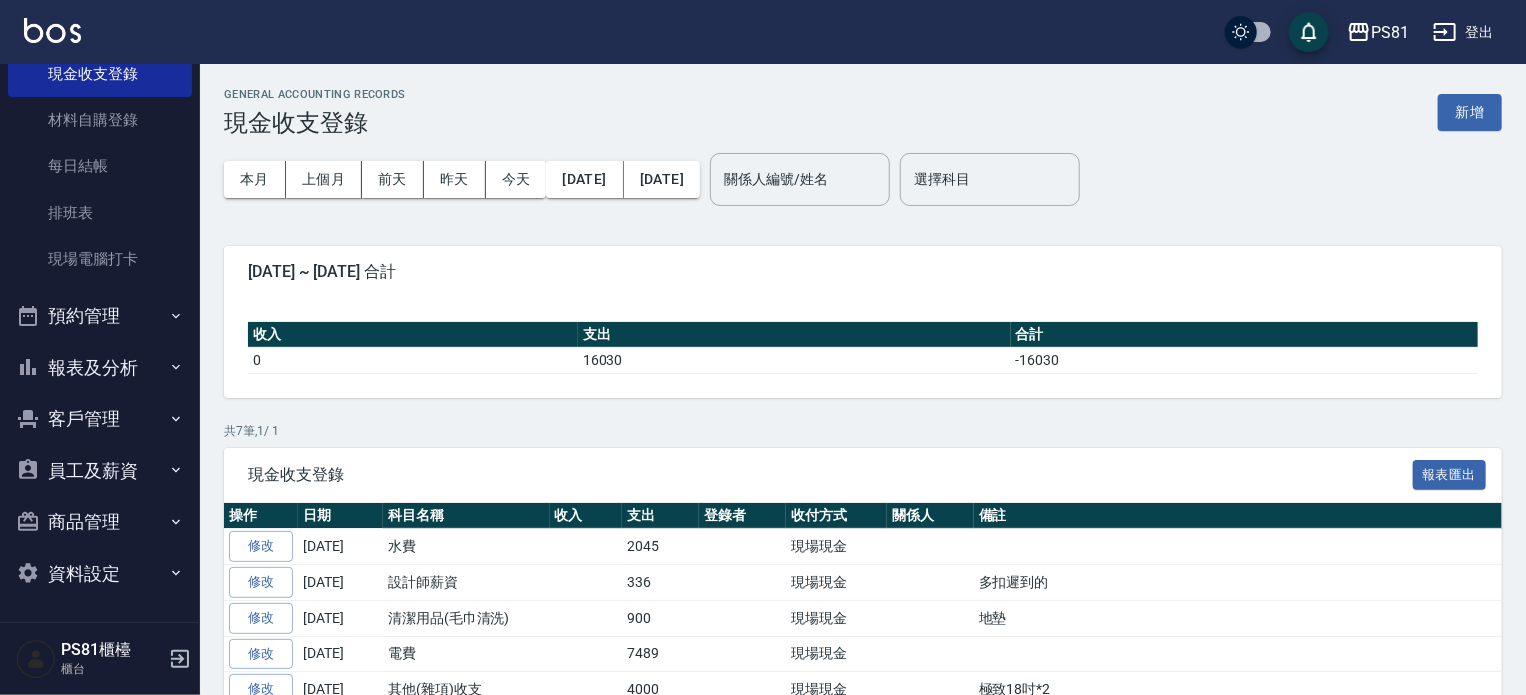 click on "報表及分析" at bounding box center (100, 368) 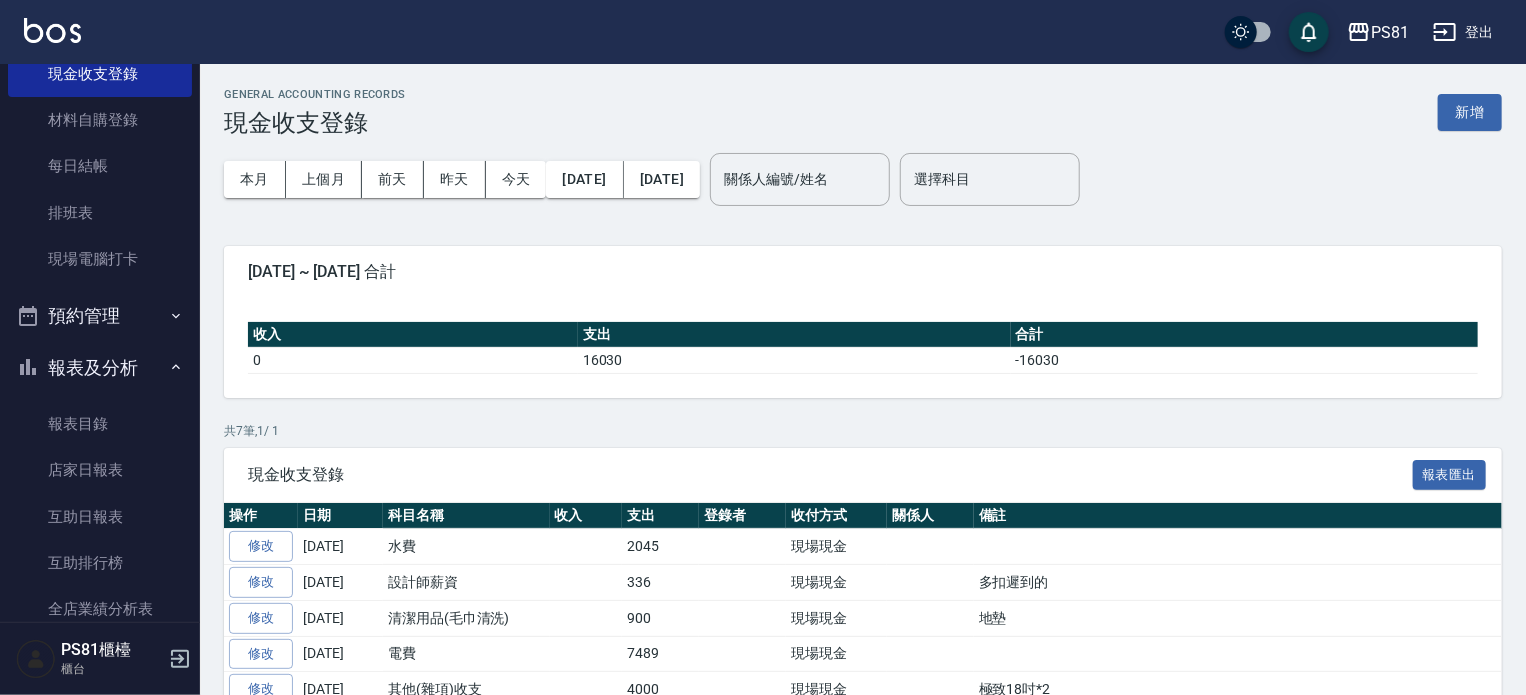 scroll, scrollTop: 412, scrollLeft: 0, axis: vertical 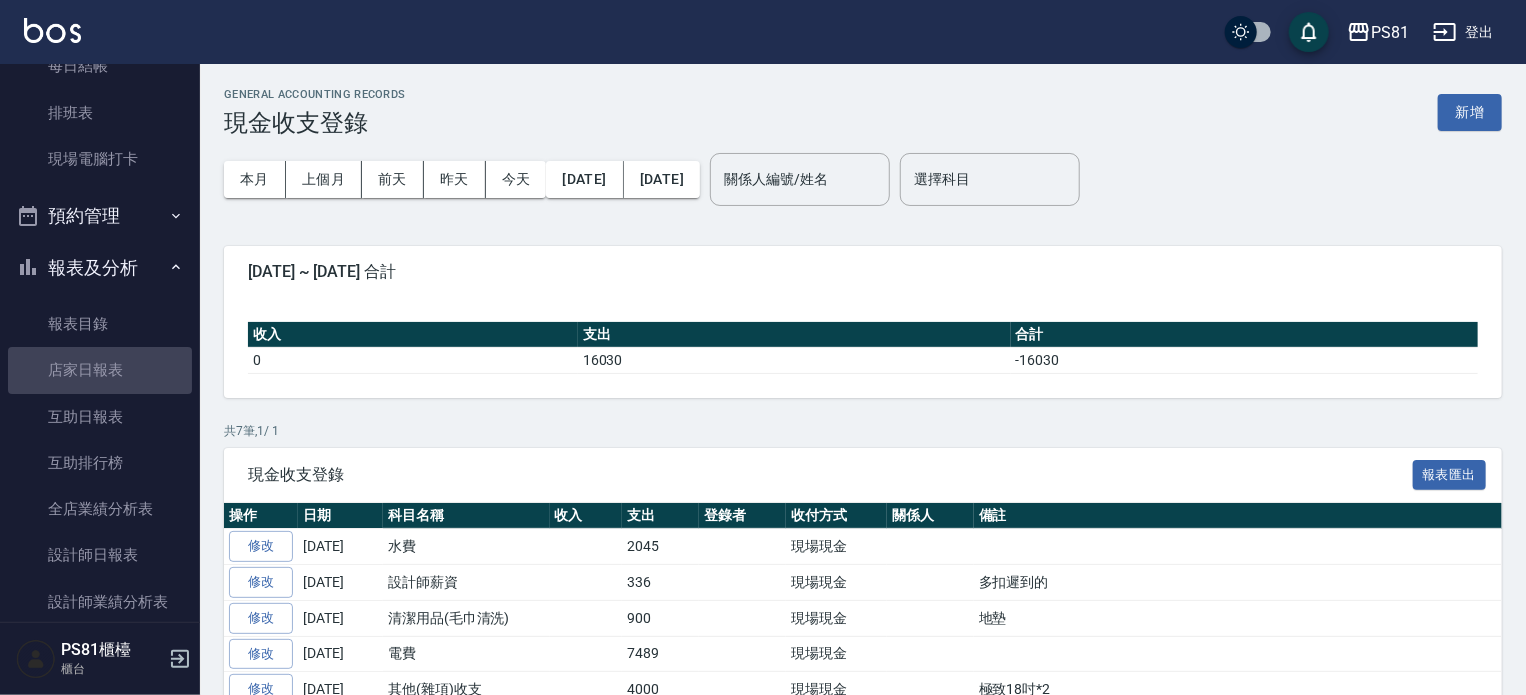 click on "店家日報表" at bounding box center [100, 370] 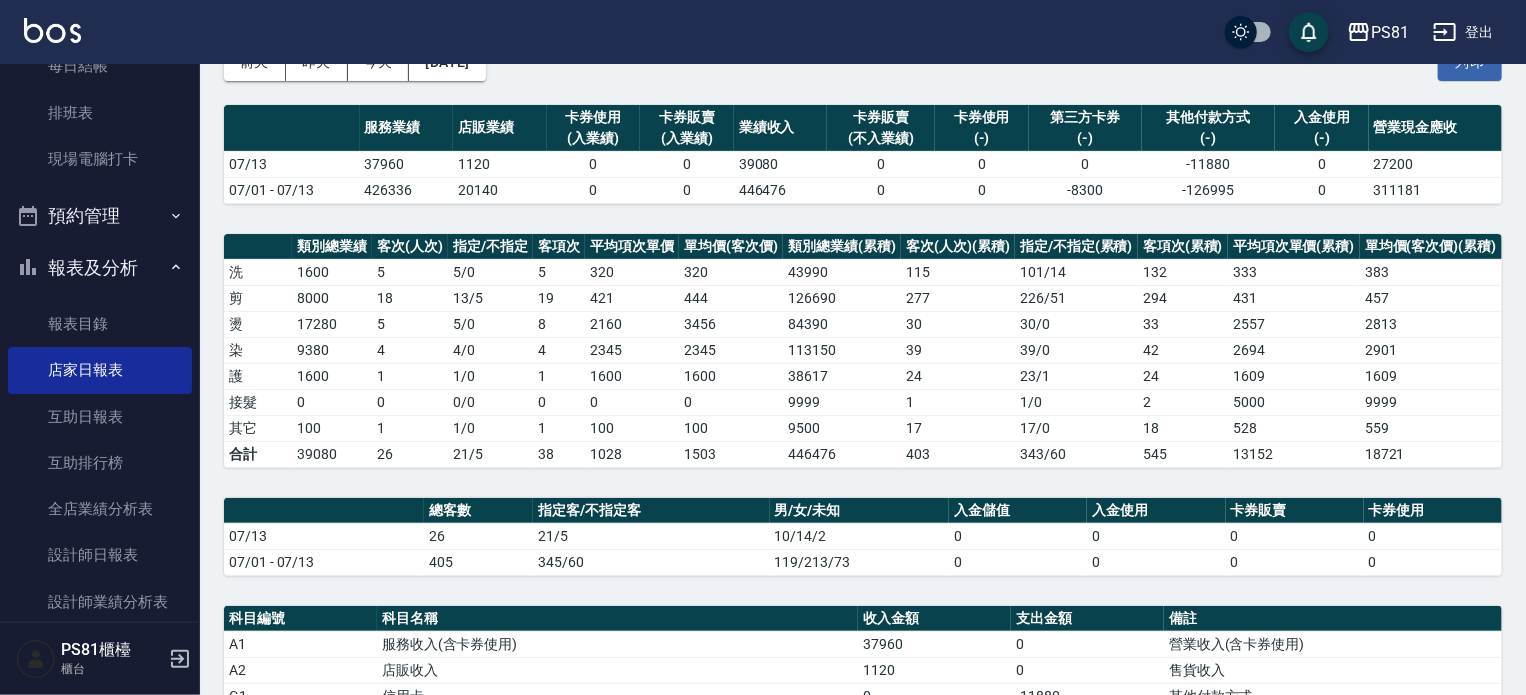 scroll, scrollTop: 568, scrollLeft: 0, axis: vertical 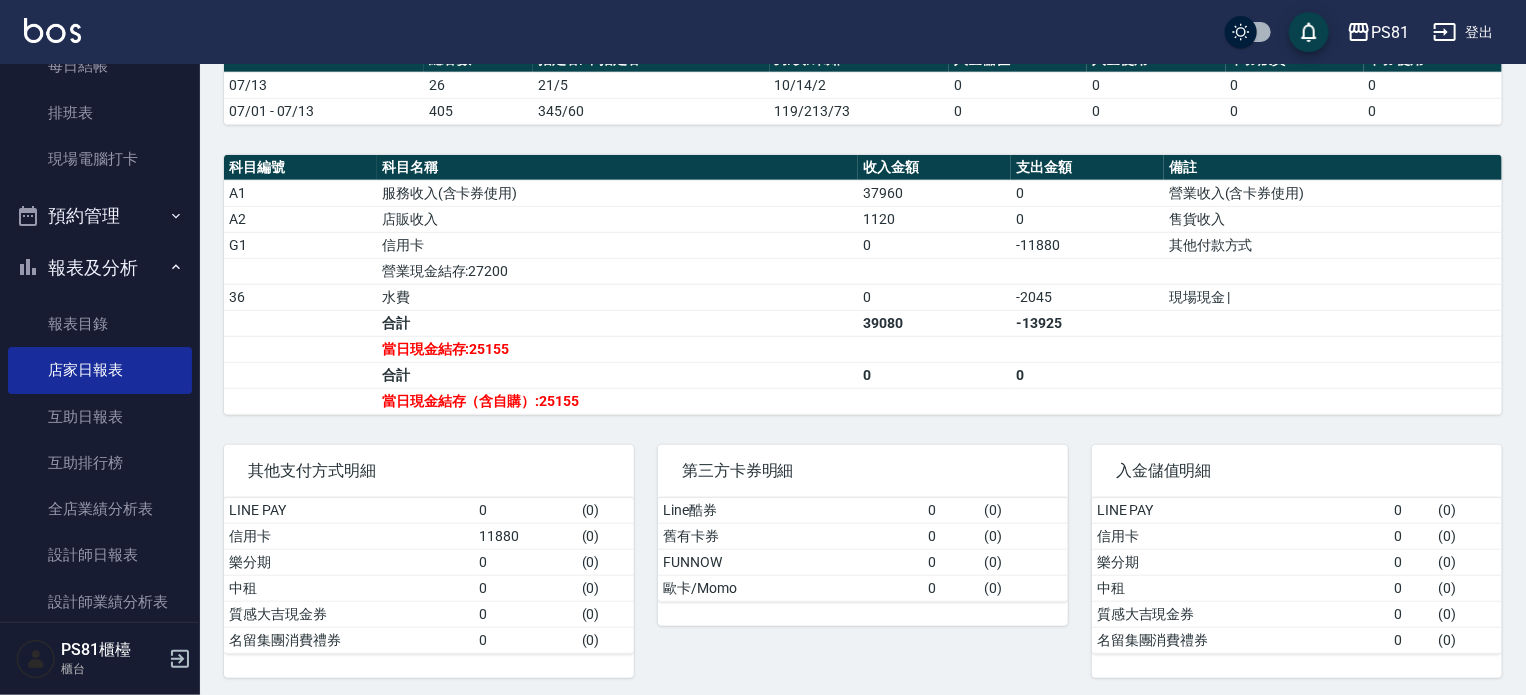 click on "合計" at bounding box center (617, 323) 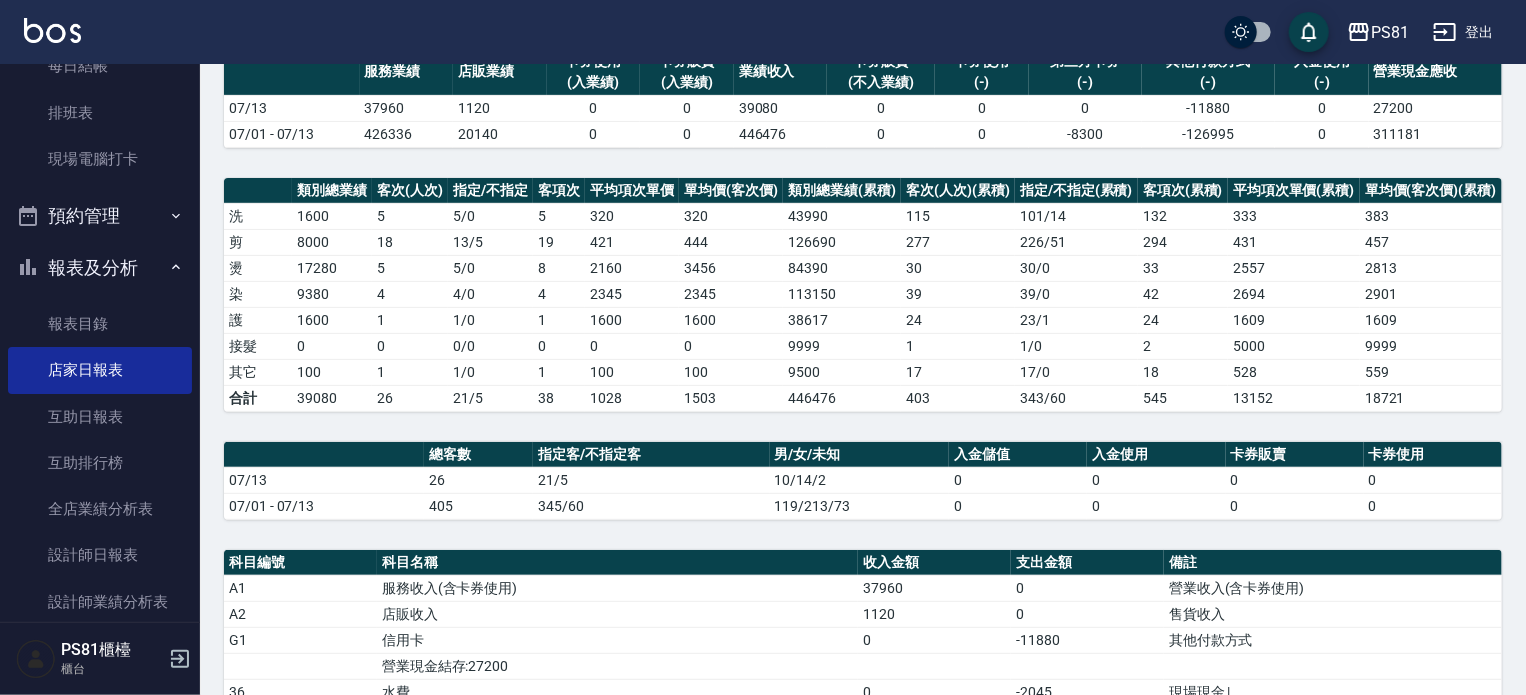 scroll, scrollTop: 168, scrollLeft: 0, axis: vertical 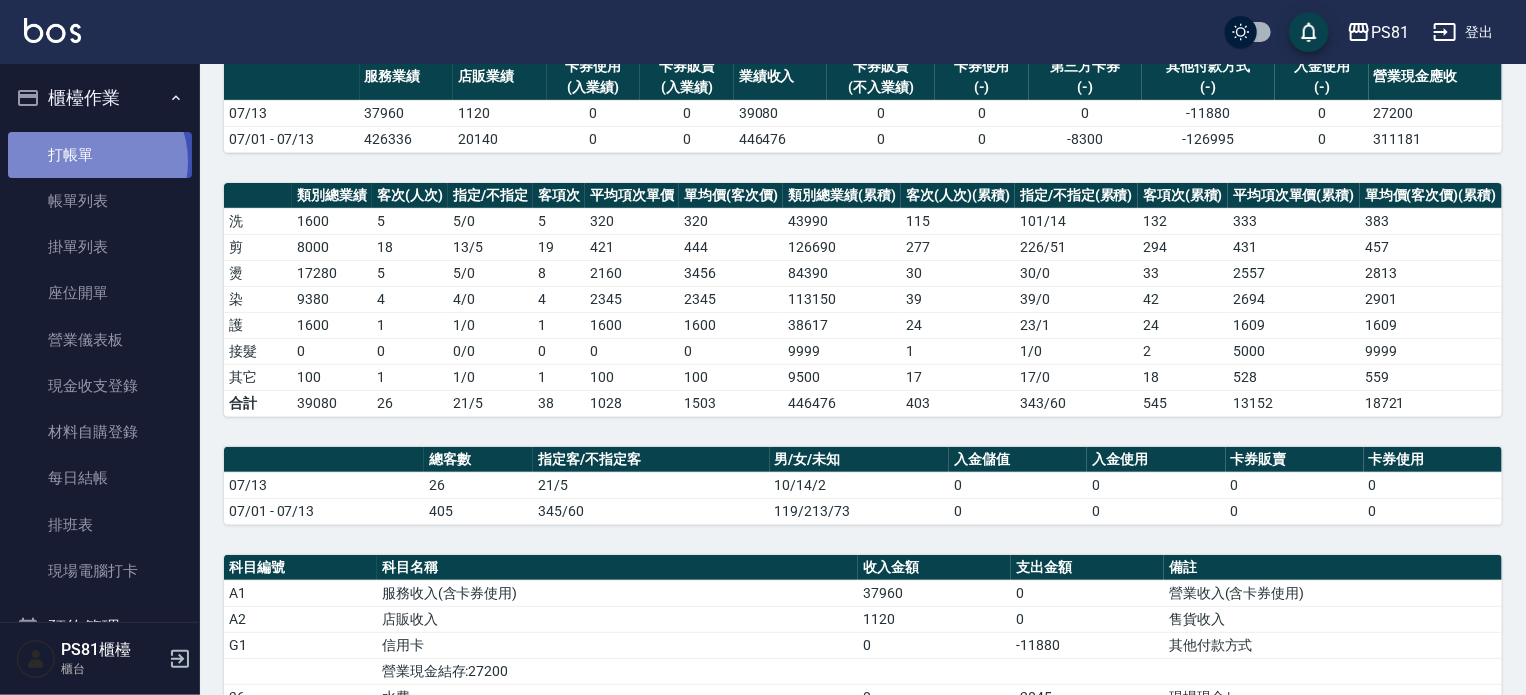 click on "打帳單" at bounding box center [100, 155] 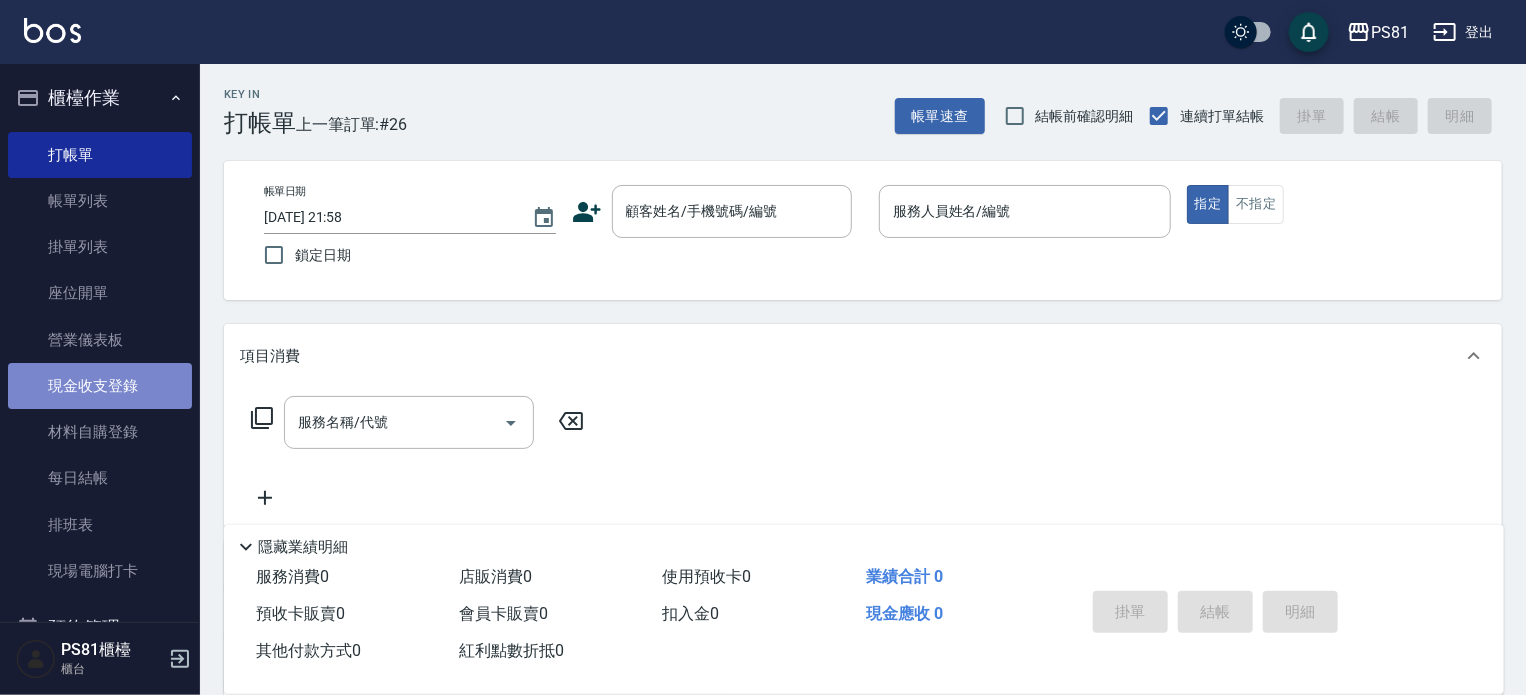 click on "現金收支登錄" at bounding box center (100, 386) 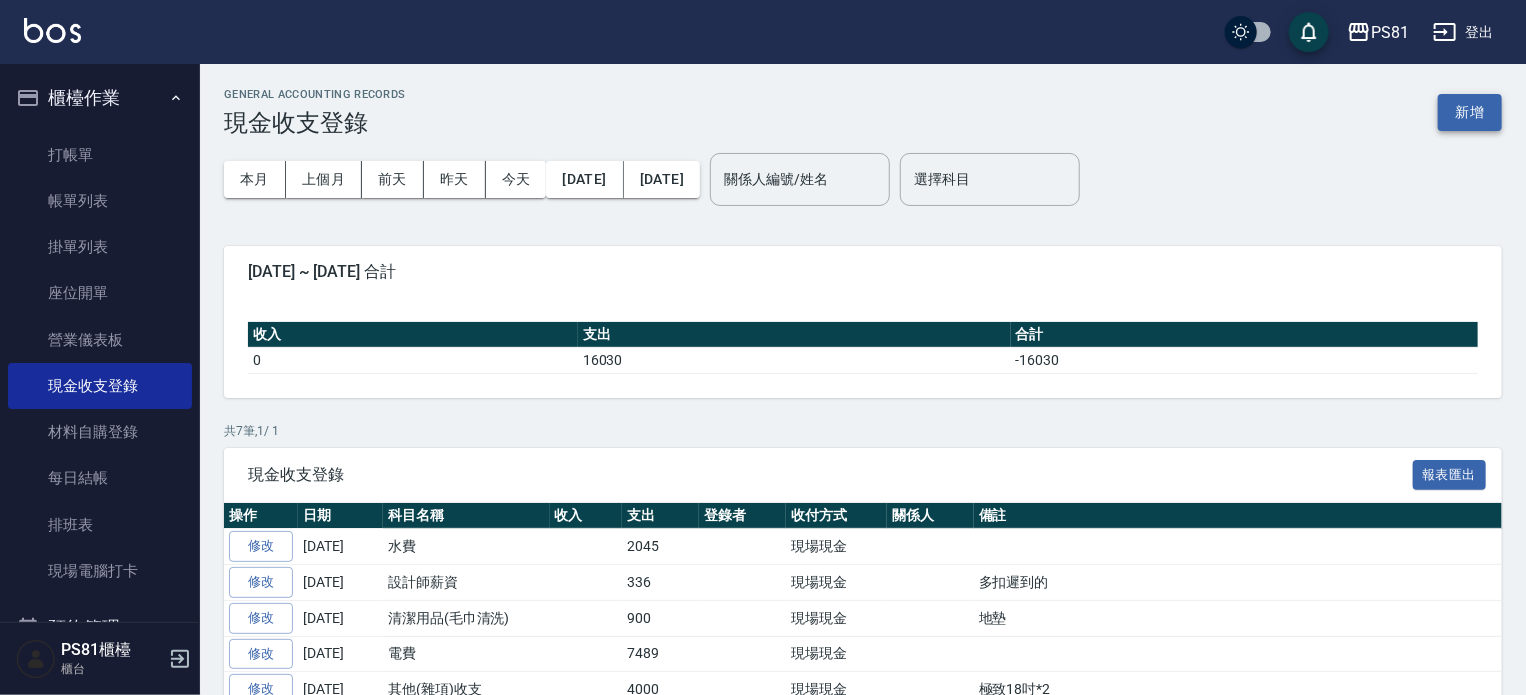 click on "新增" at bounding box center [1470, 112] 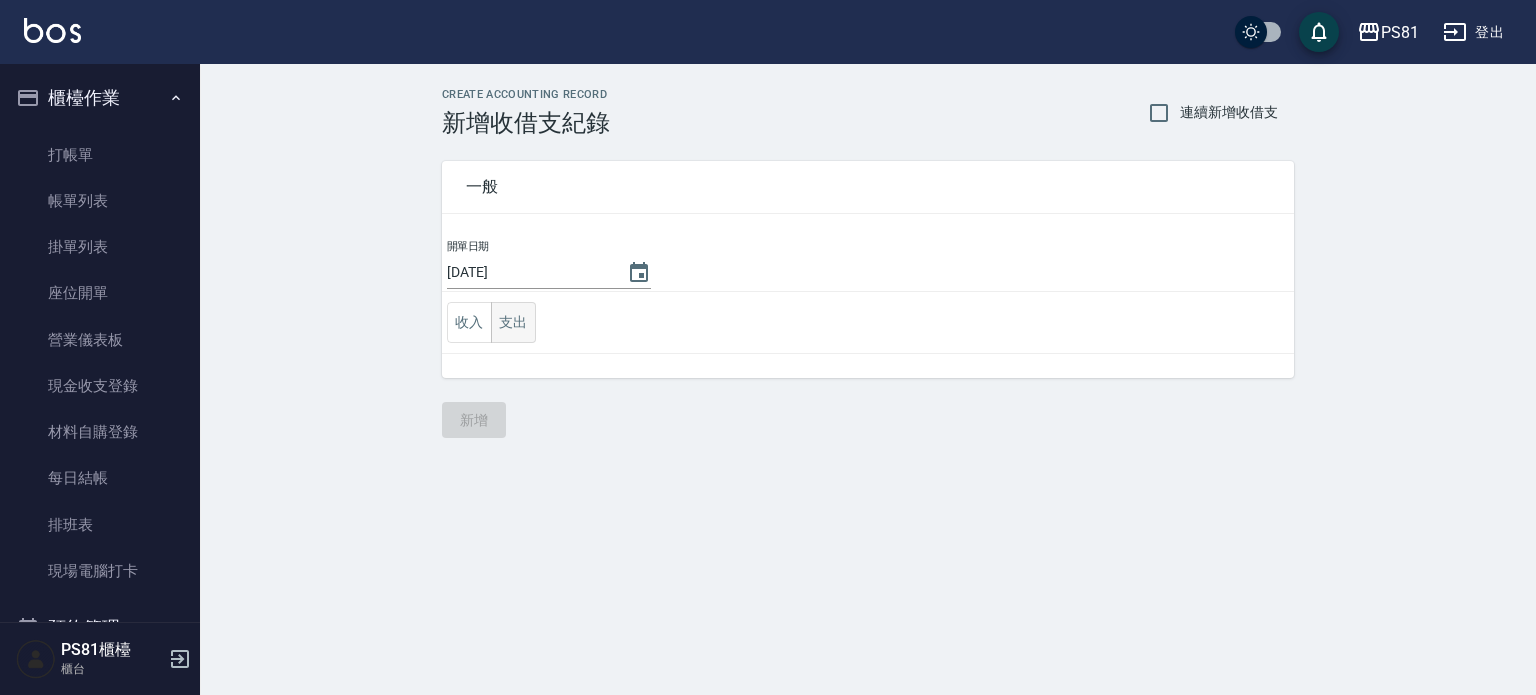 click on "支出" at bounding box center (513, 322) 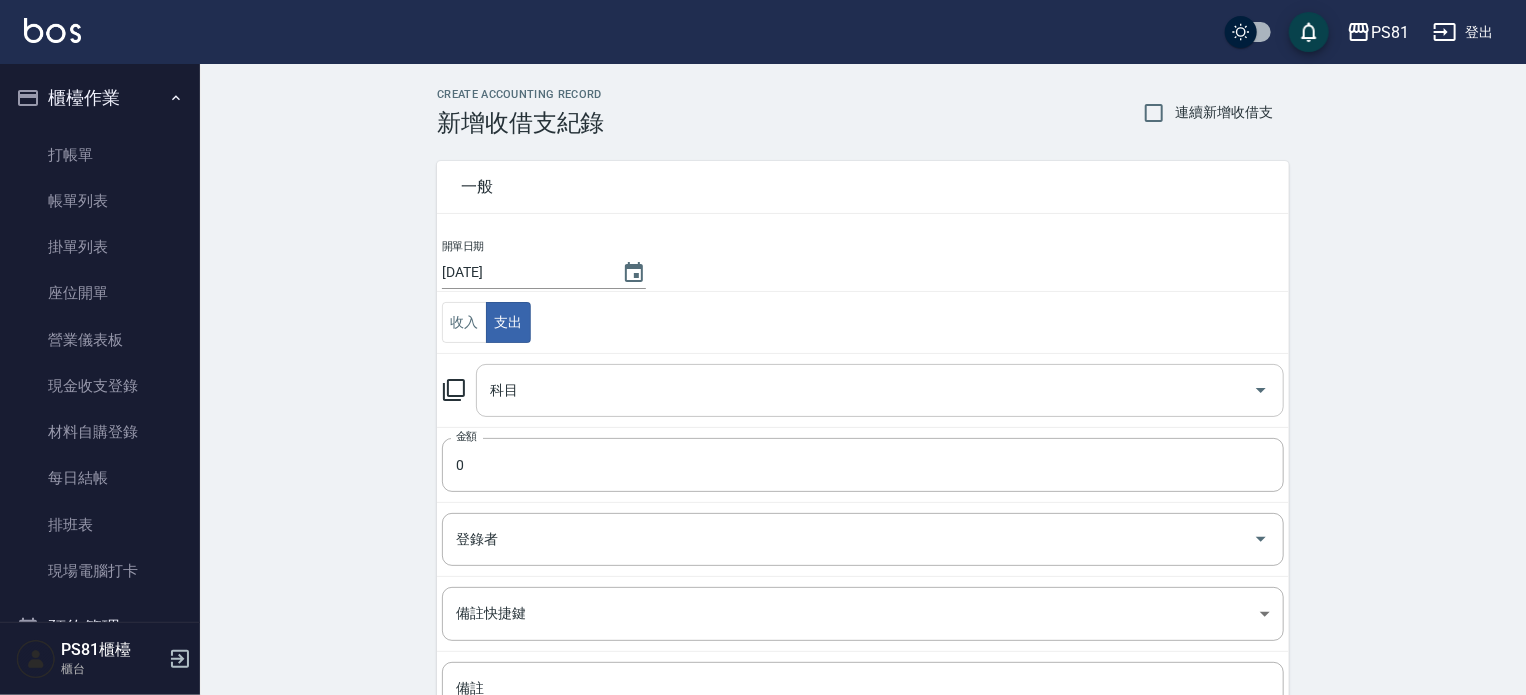 click on "科目" at bounding box center (865, 390) 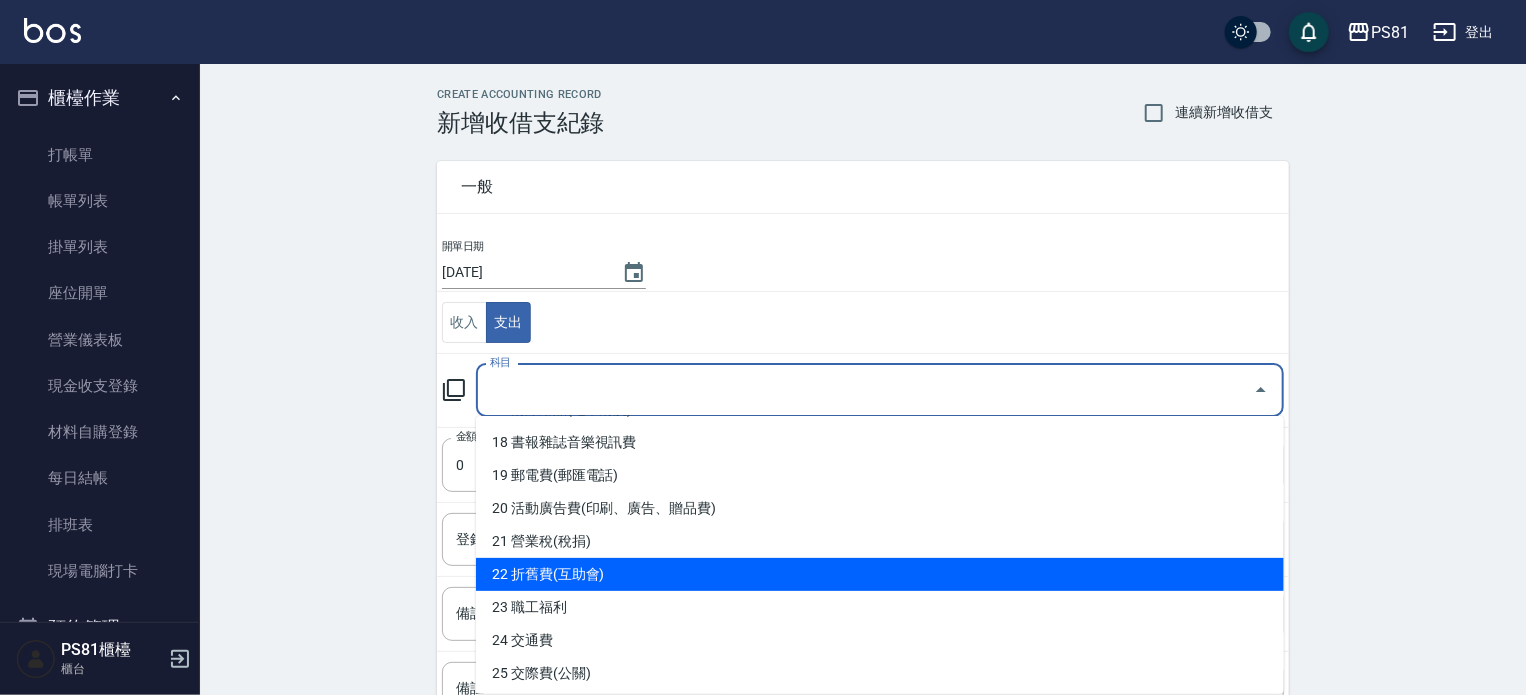 scroll, scrollTop: 557, scrollLeft: 0, axis: vertical 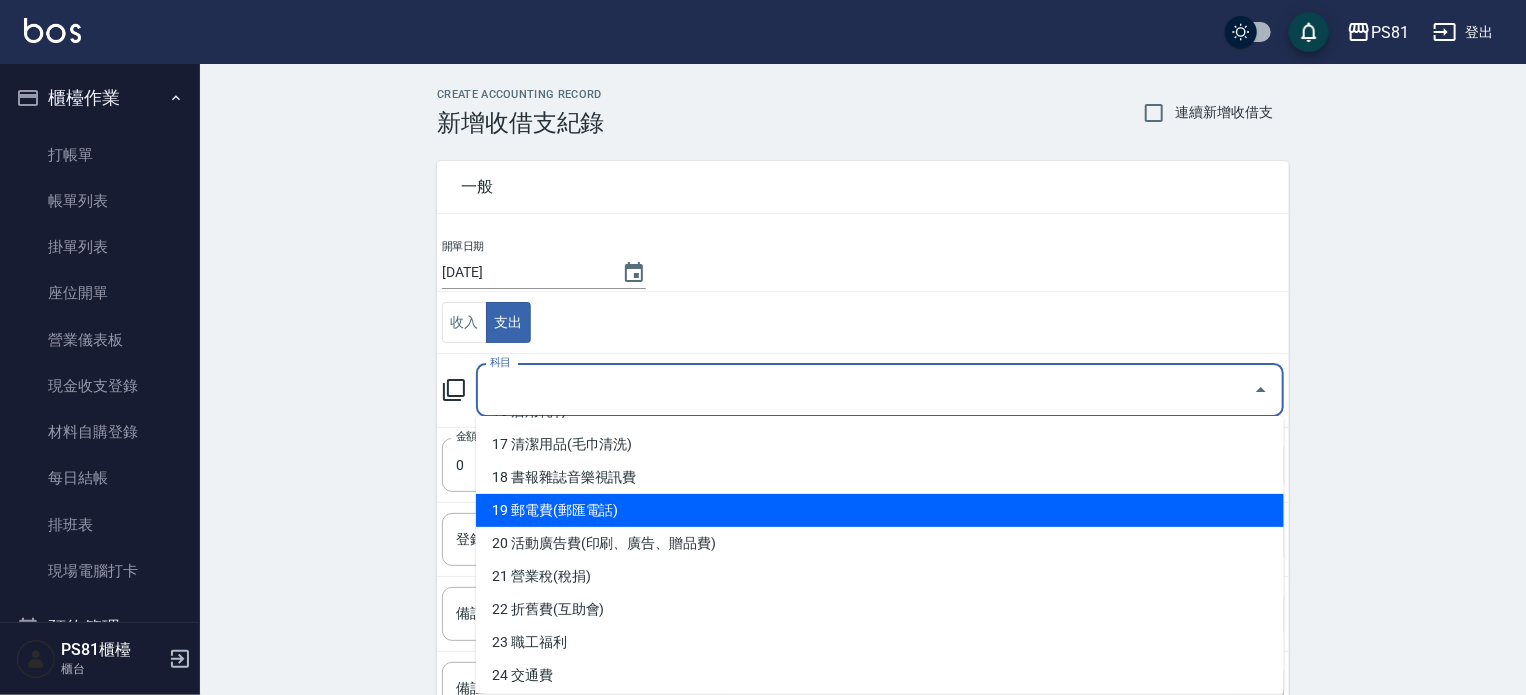 click on "19 郵電費(郵匯電話)" at bounding box center (880, 510) 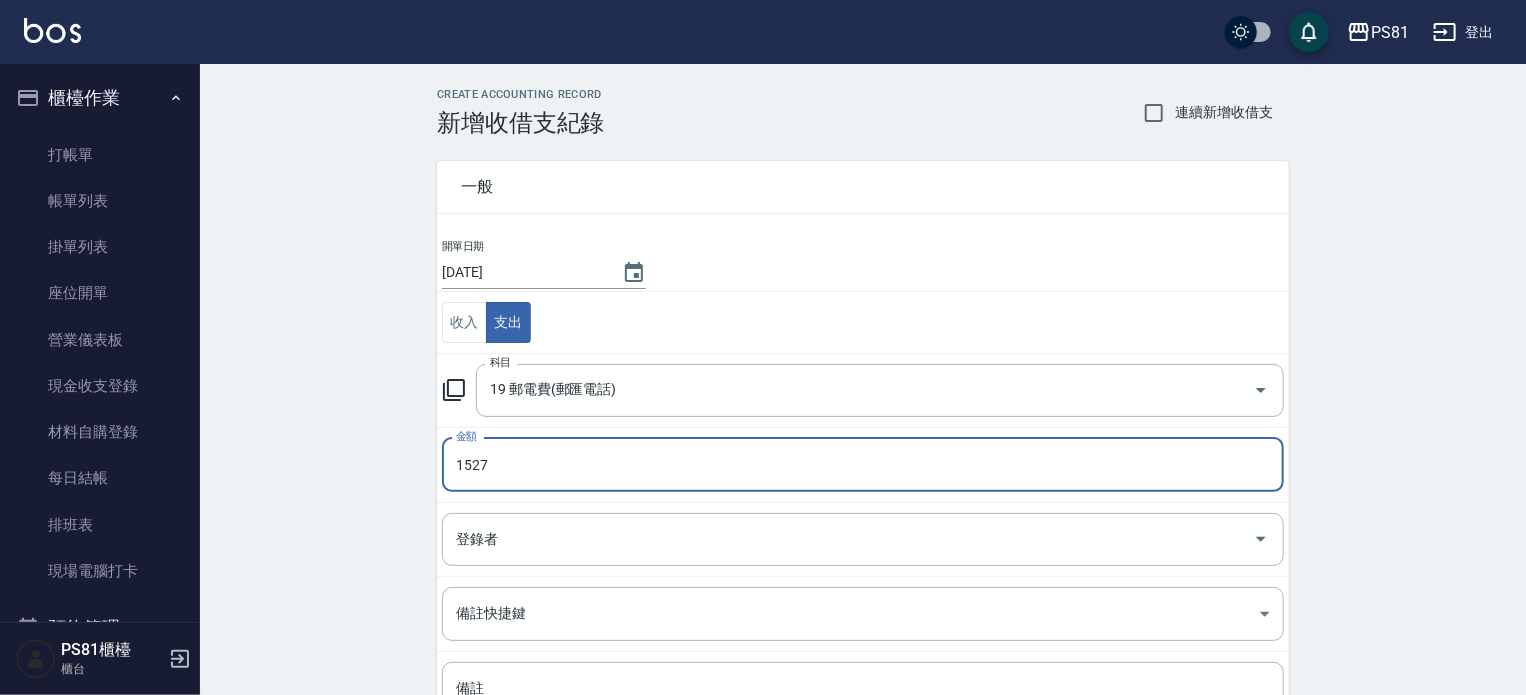 type on "1527" 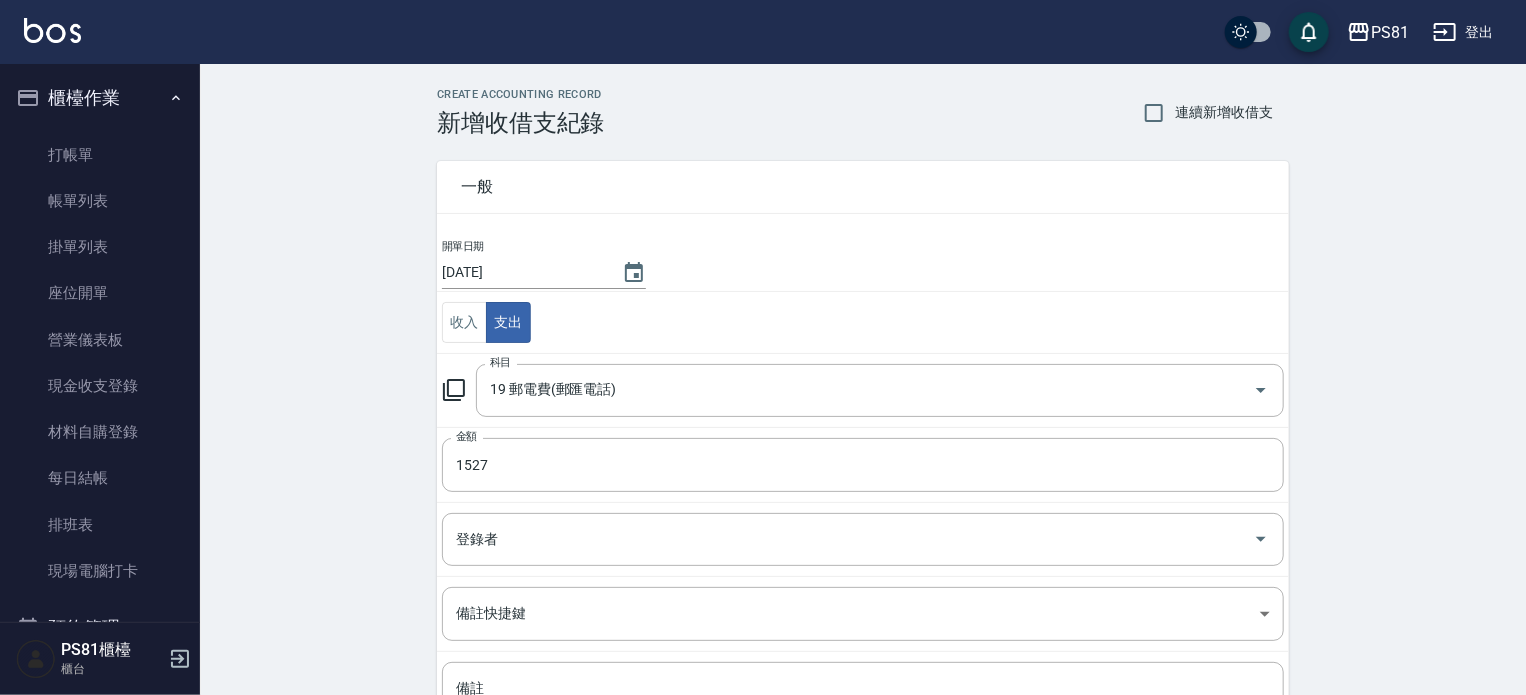 click on "CREATE ACCOUNTING RECORD 新增收借支紀錄 連續新增收借支 一般 開單日期 2025/07/13 收入 支出 科目 19 郵電費(郵匯電話) 科目 金額 1527 金額 登錄者 登錄者 備註快捷鍵 ​ 備註快捷鍵 備註 x 備註 新增" at bounding box center [863, 473] 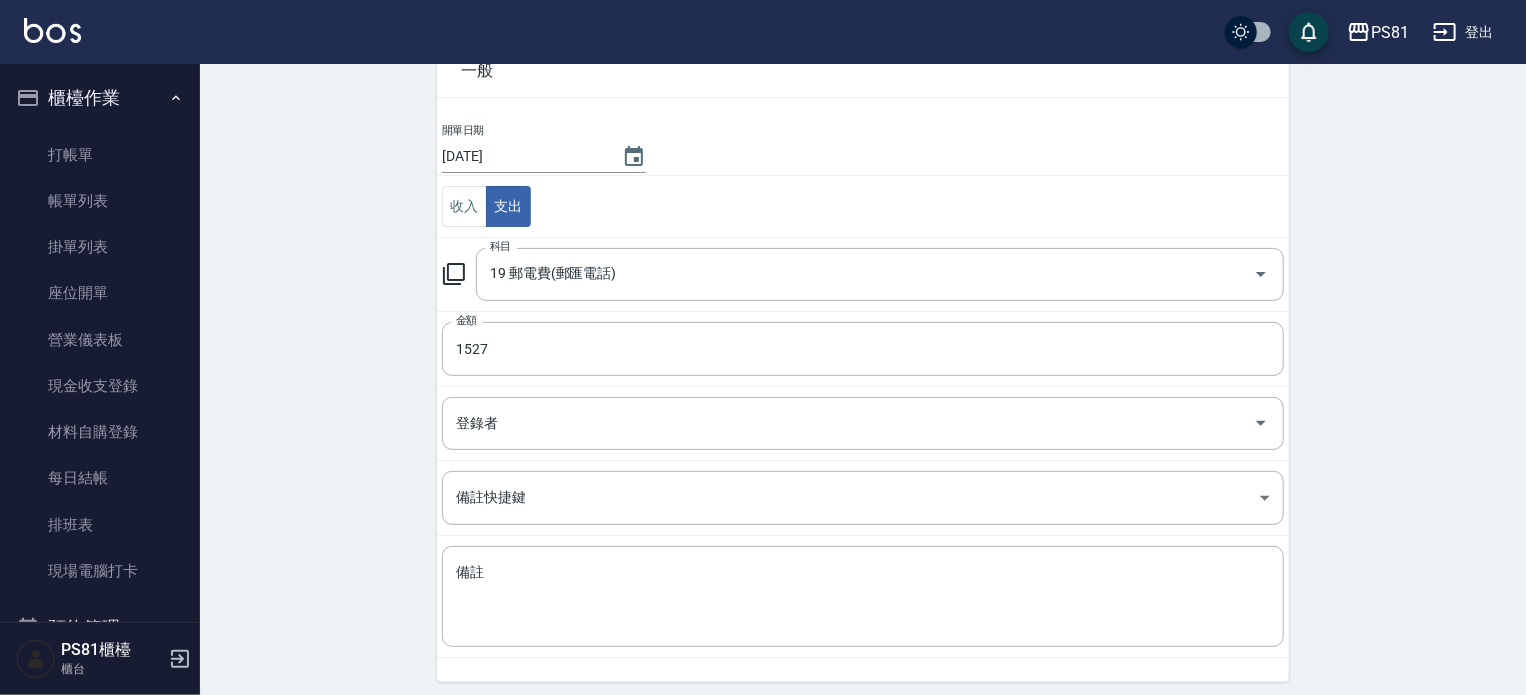 scroll, scrollTop: 185, scrollLeft: 0, axis: vertical 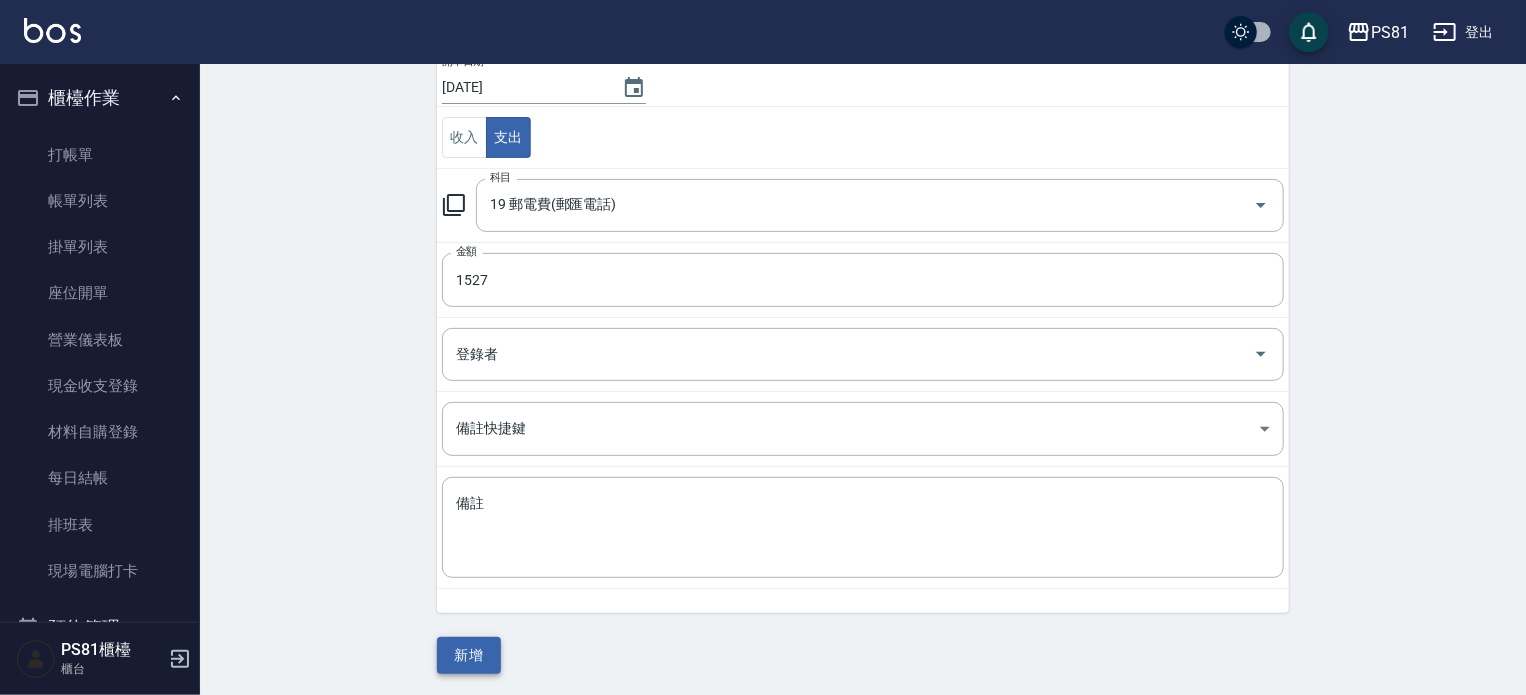 click on "新增" at bounding box center (469, 655) 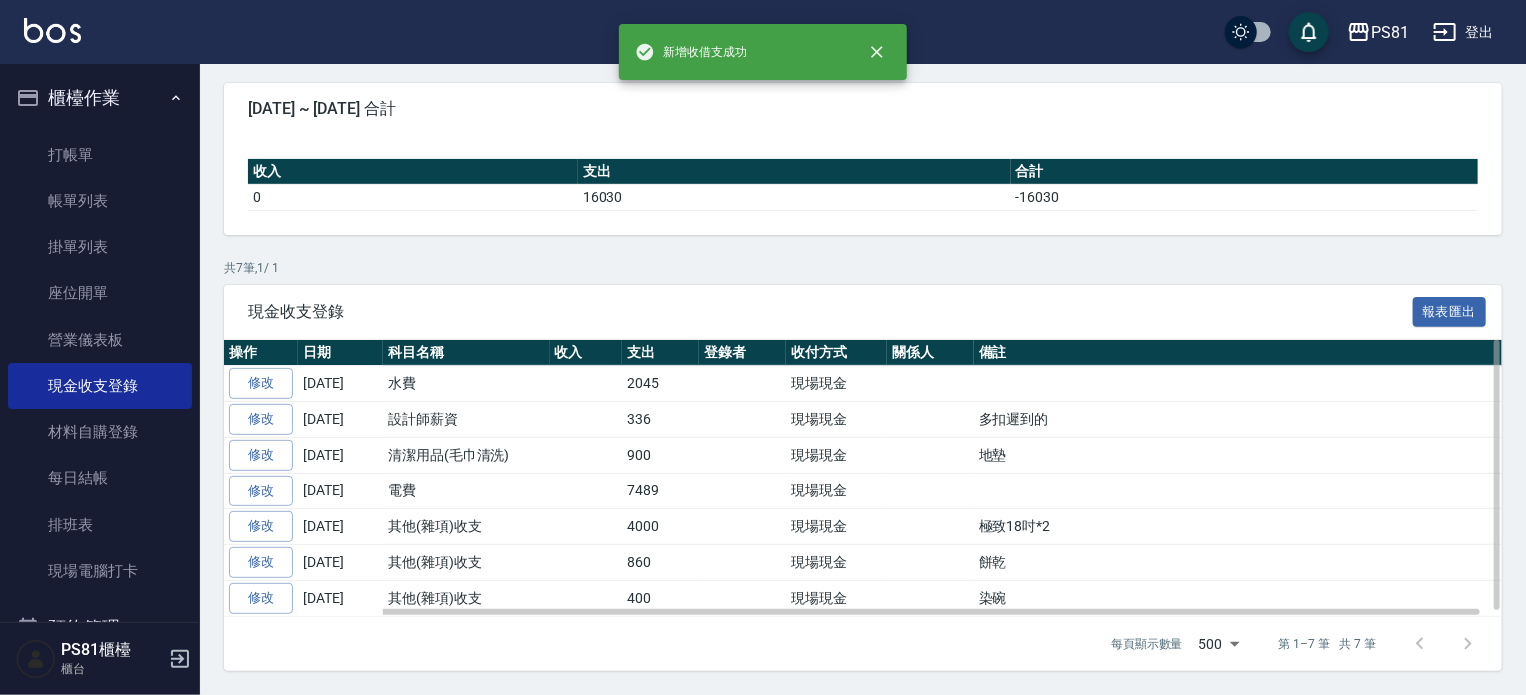 scroll, scrollTop: 0, scrollLeft: 0, axis: both 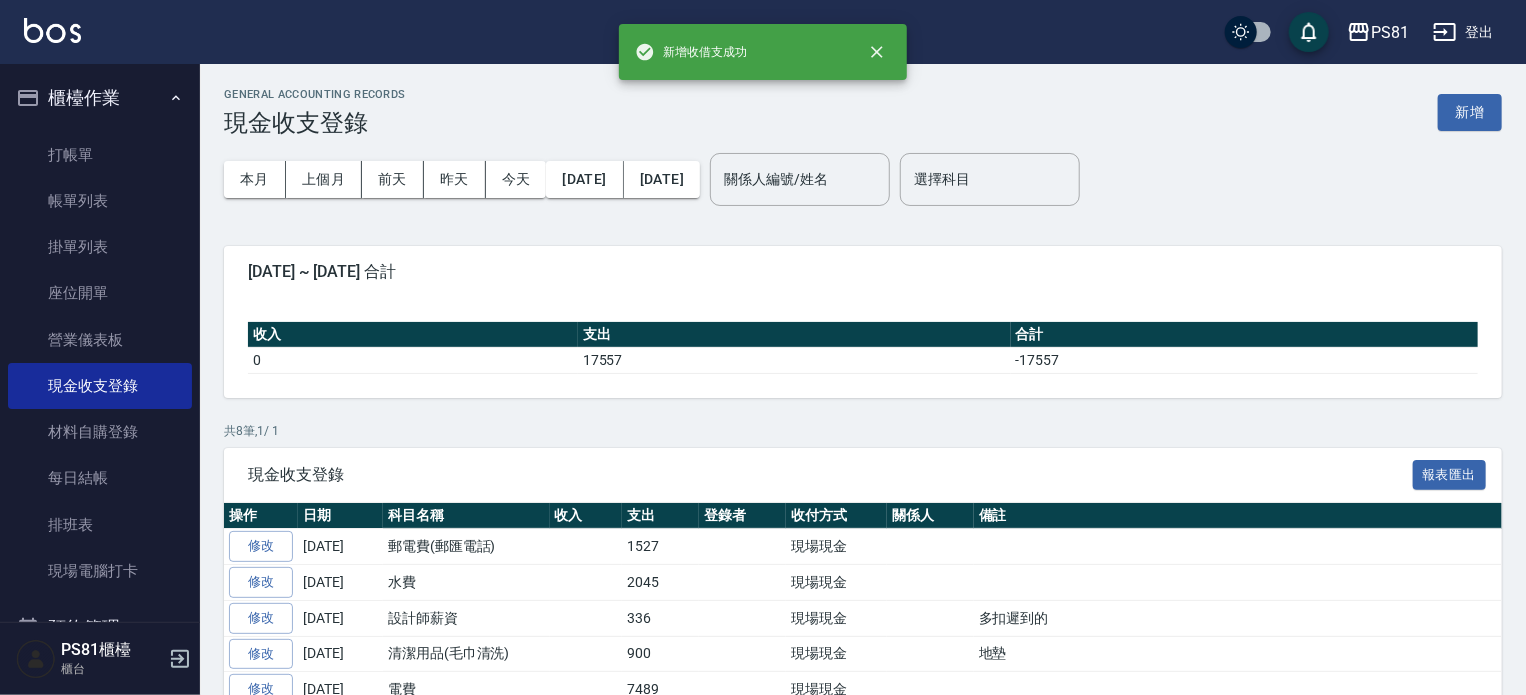 click on "現金收支登錄 報表匯出" at bounding box center [863, 475] 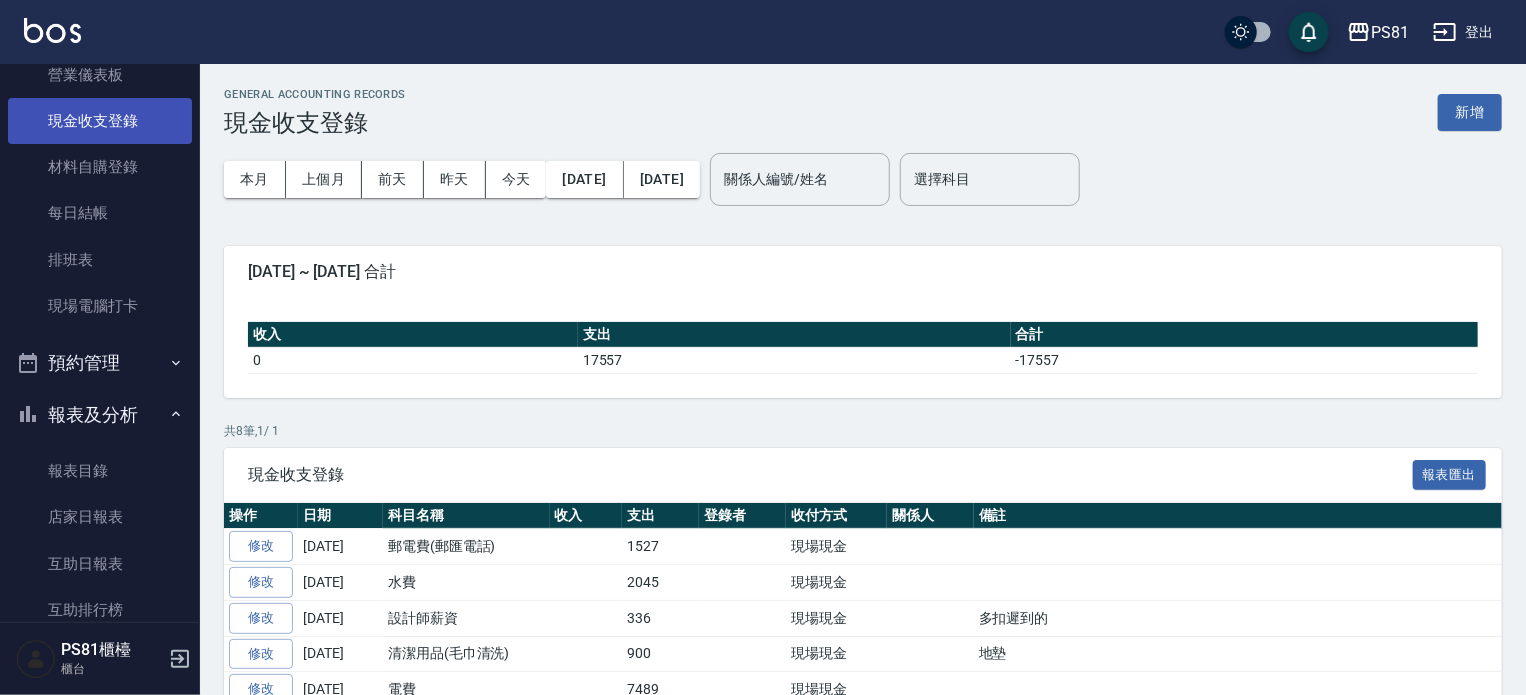 scroll, scrollTop: 300, scrollLeft: 0, axis: vertical 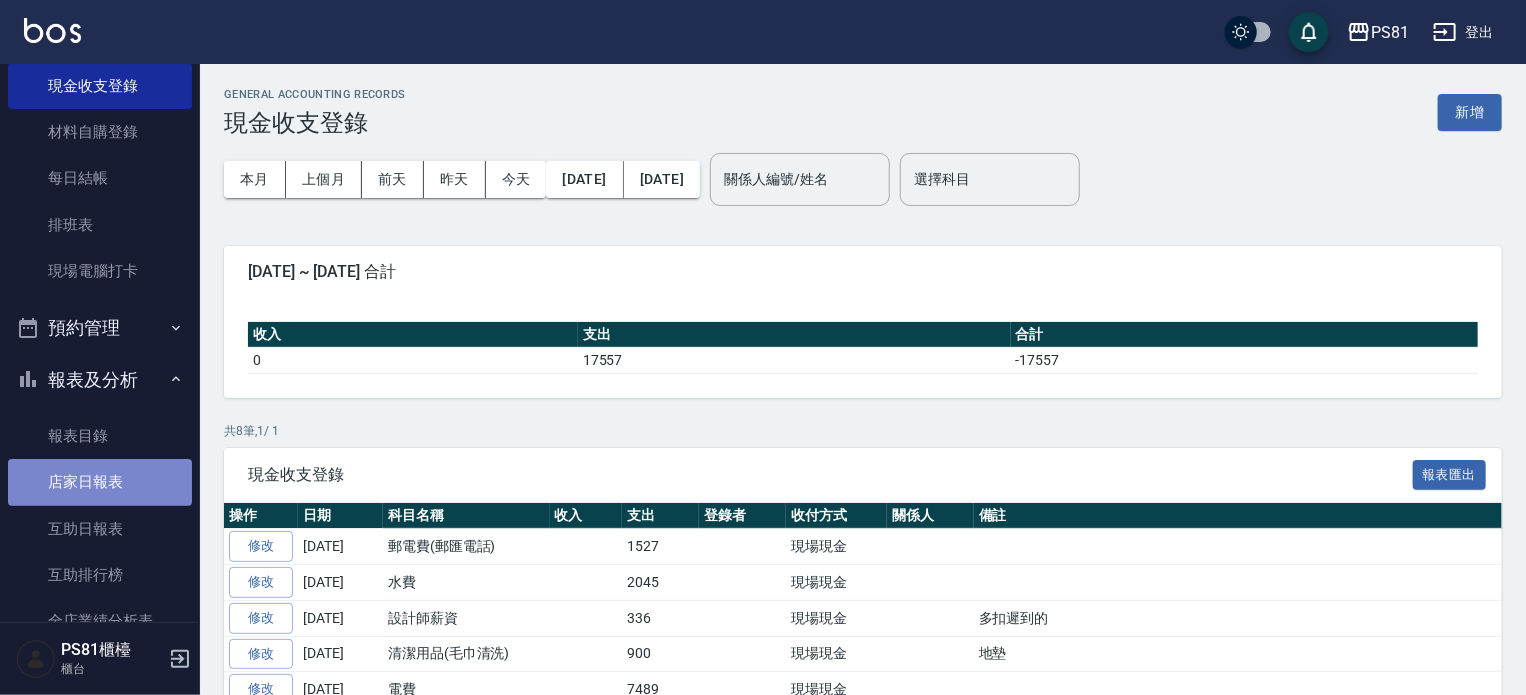 click on "店家日報表" at bounding box center (100, 482) 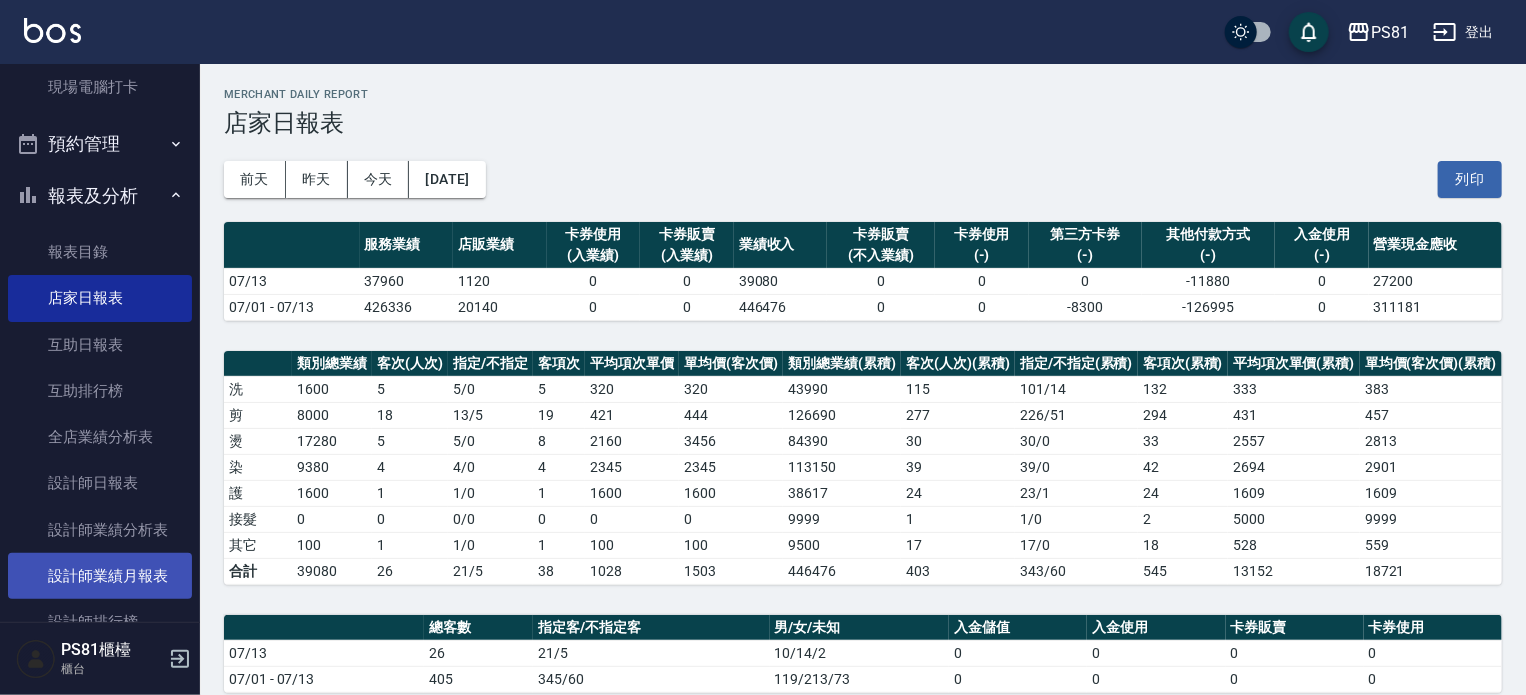 scroll, scrollTop: 837, scrollLeft: 0, axis: vertical 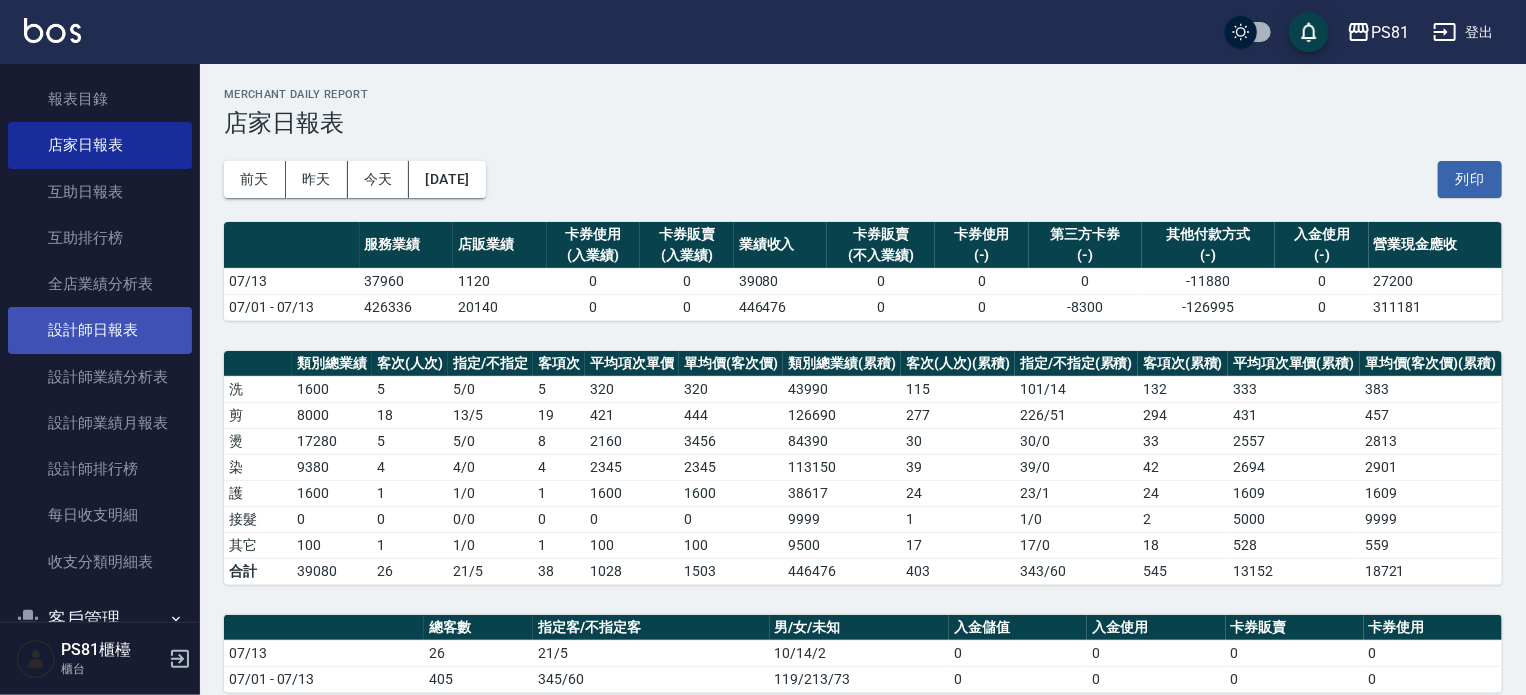 click on "設計師日報表" at bounding box center (100, 330) 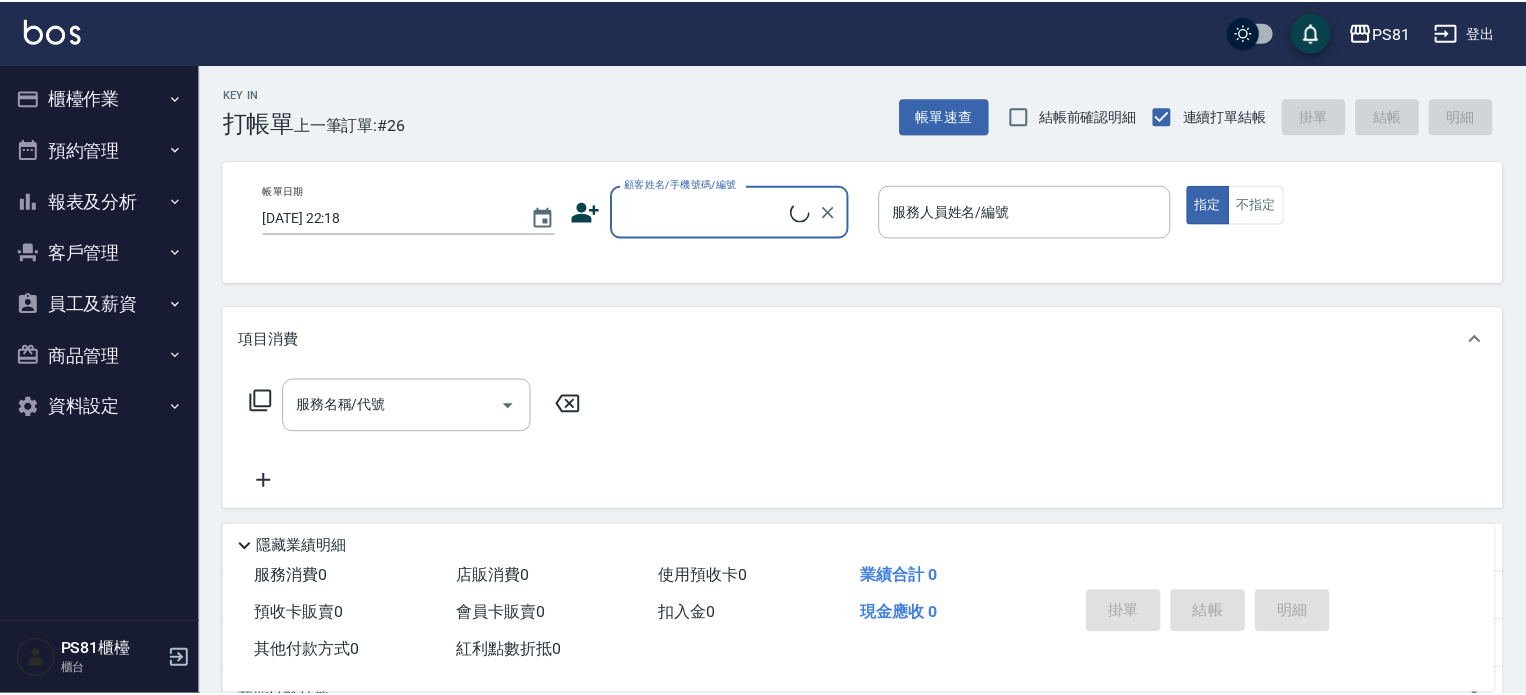 scroll, scrollTop: 0, scrollLeft: 0, axis: both 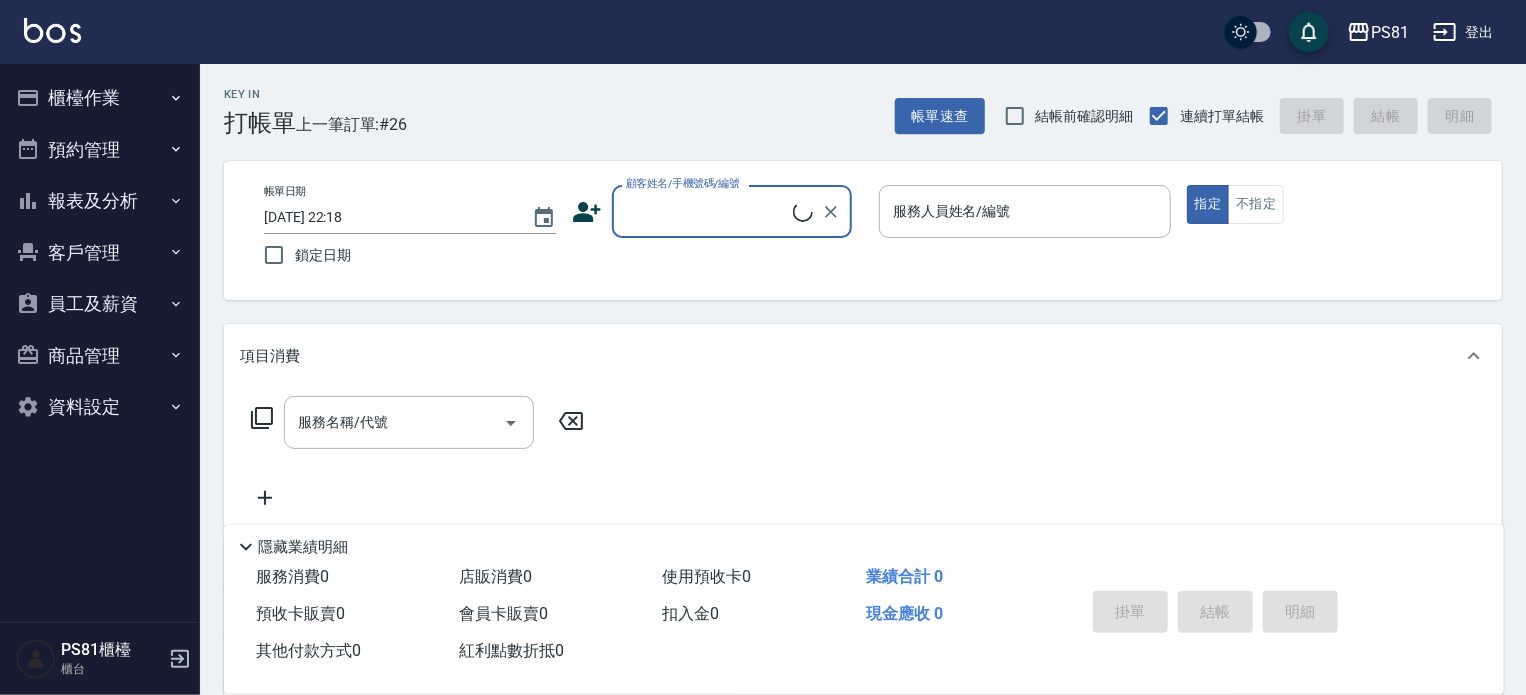 click on "報表及分析" at bounding box center [100, 201] 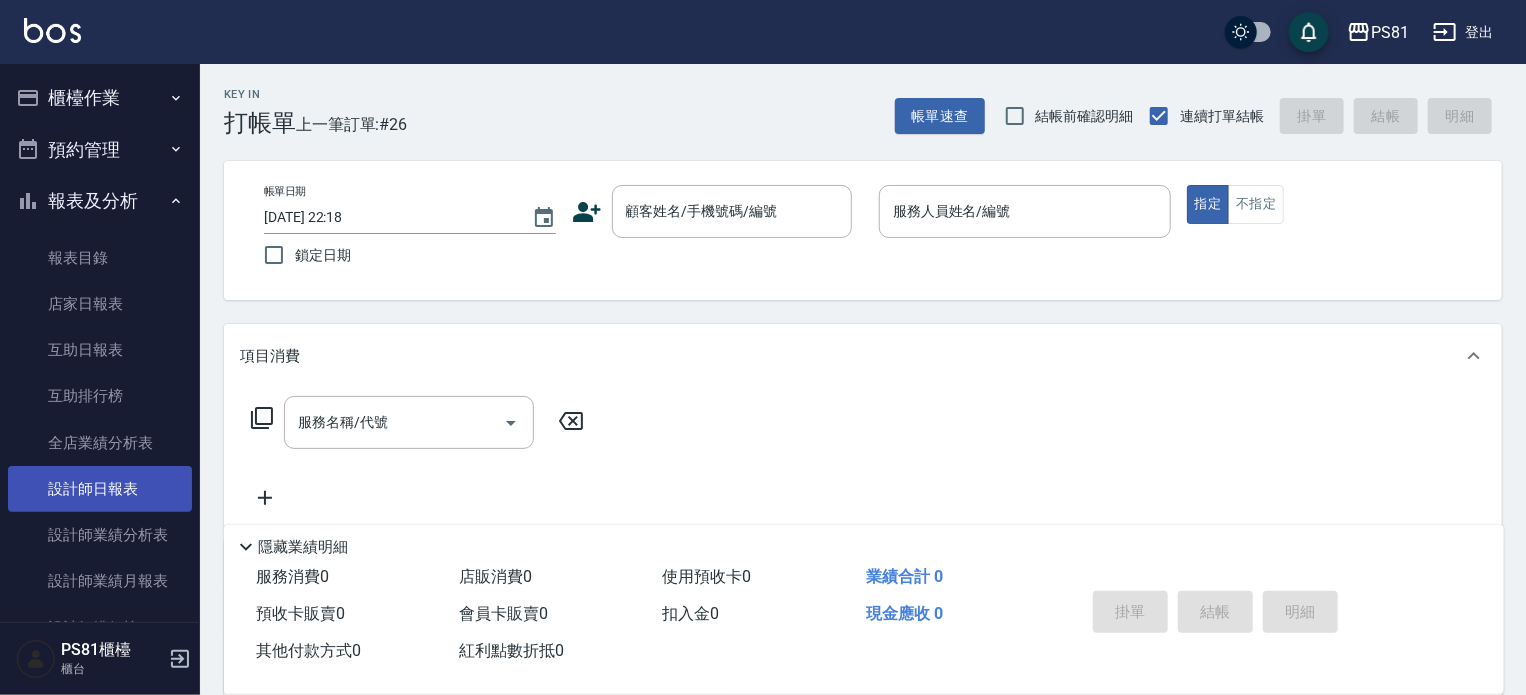 click on "設計師日報表" at bounding box center [100, 489] 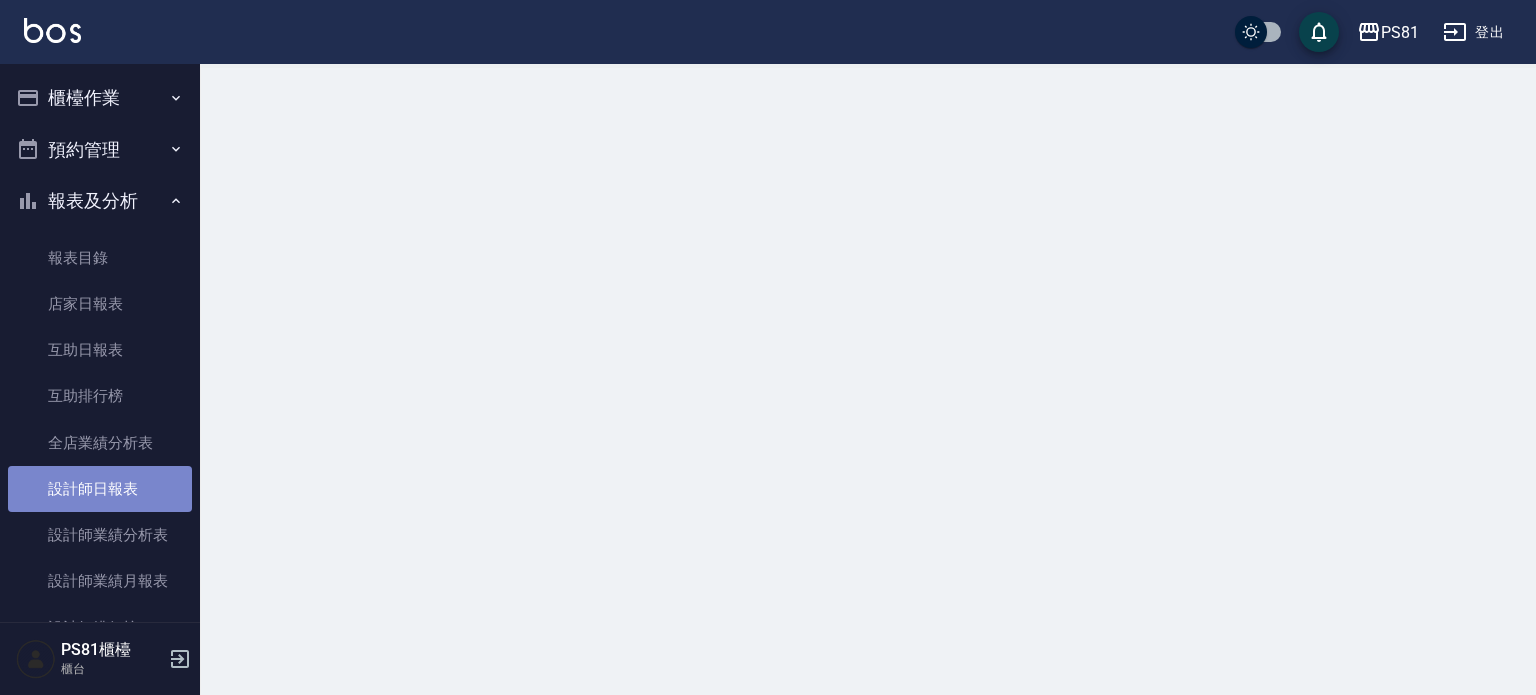click on "設計師日報表" at bounding box center (100, 489) 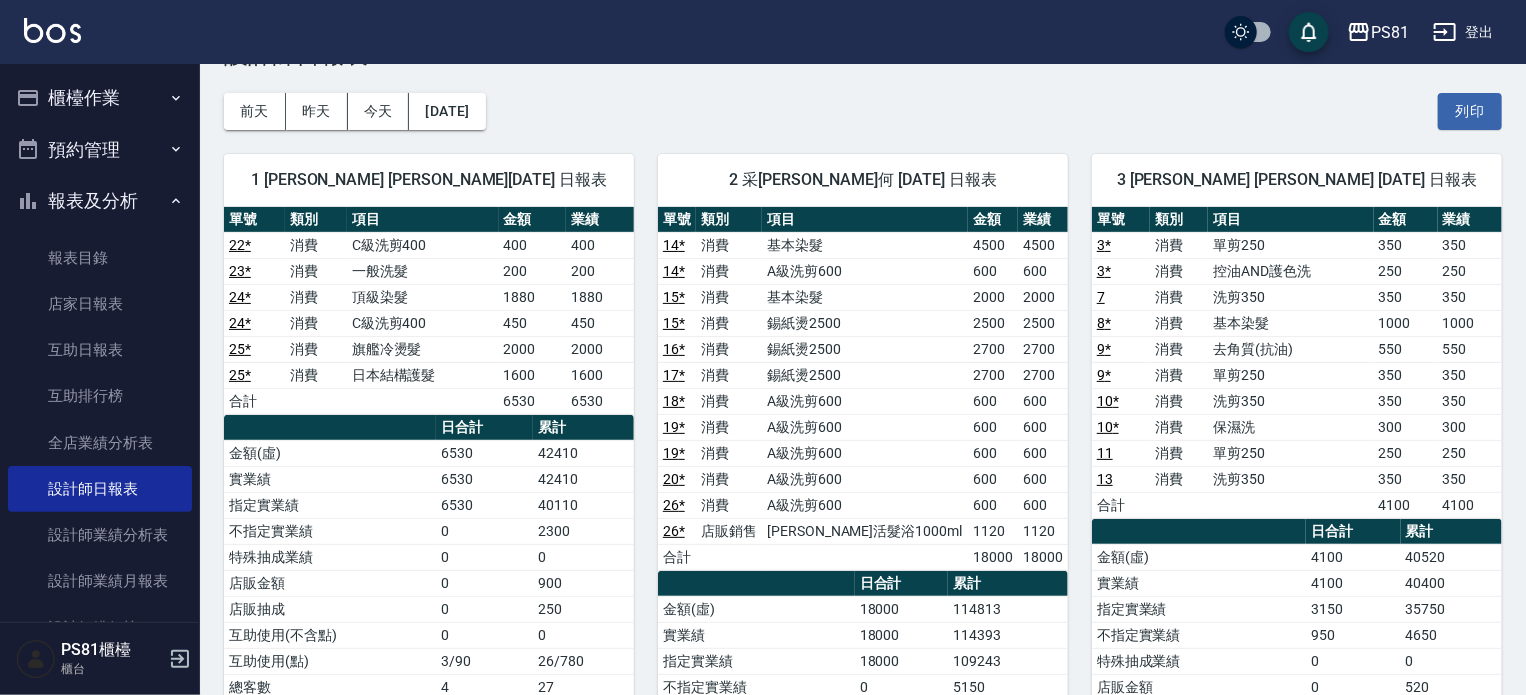 scroll, scrollTop: 100, scrollLeft: 0, axis: vertical 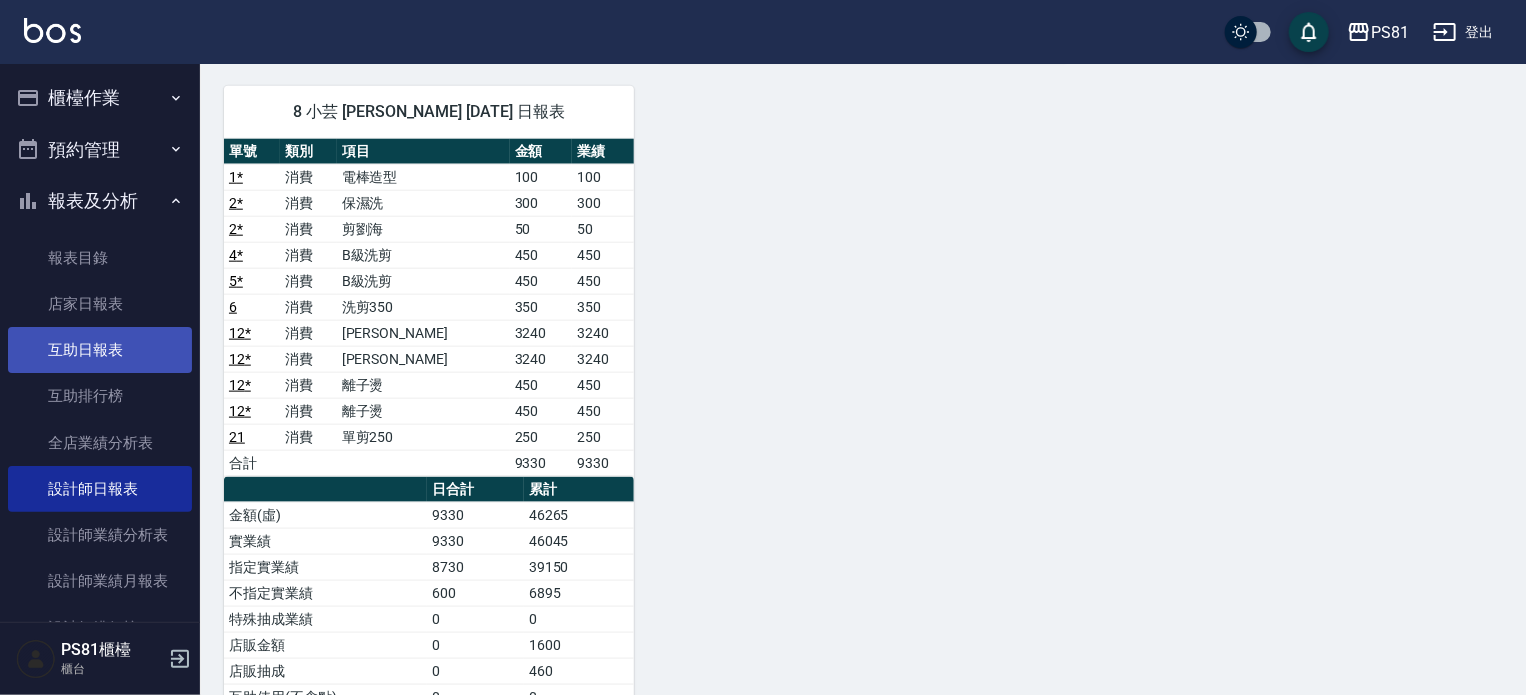 click on "互助日報表" at bounding box center [100, 350] 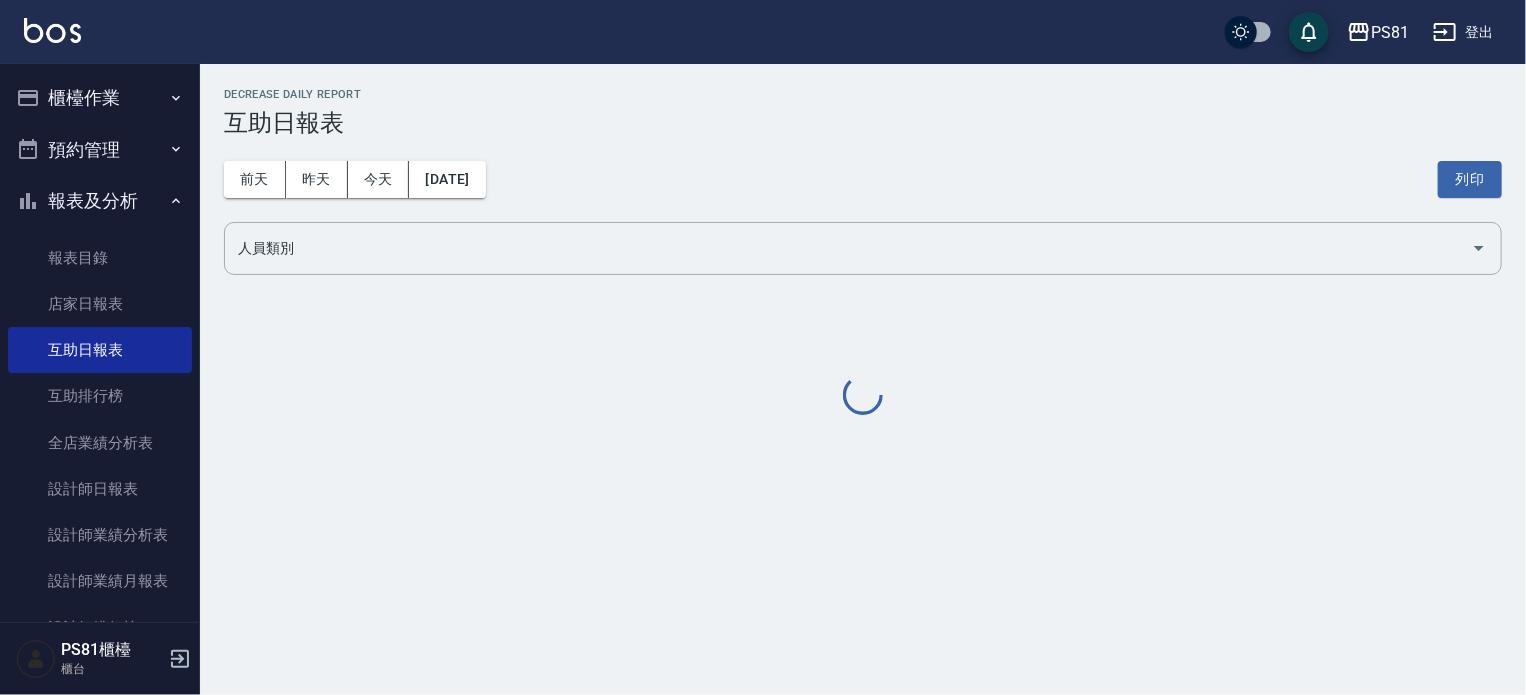 scroll, scrollTop: 0, scrollLeft: 0, axis: both 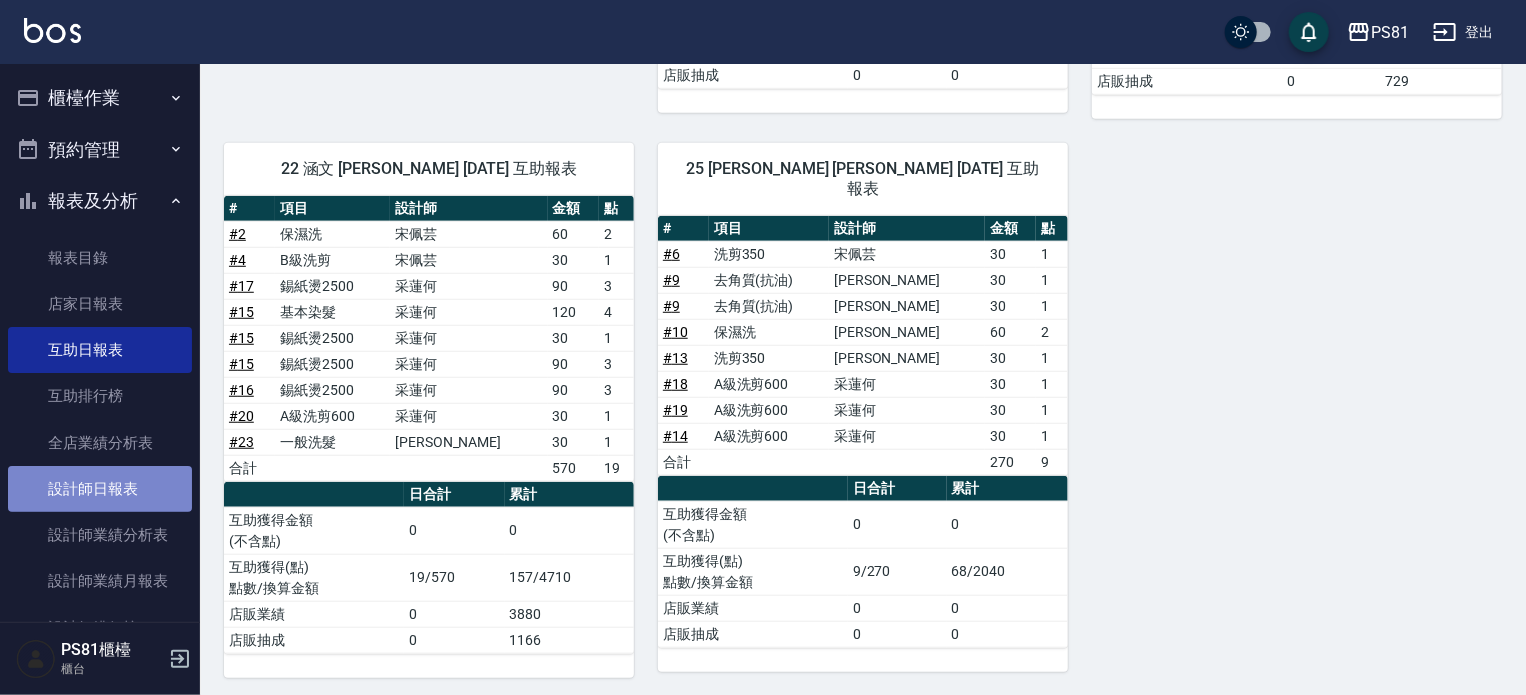 click on "設計師日報表" at bounding box center [100, 489] 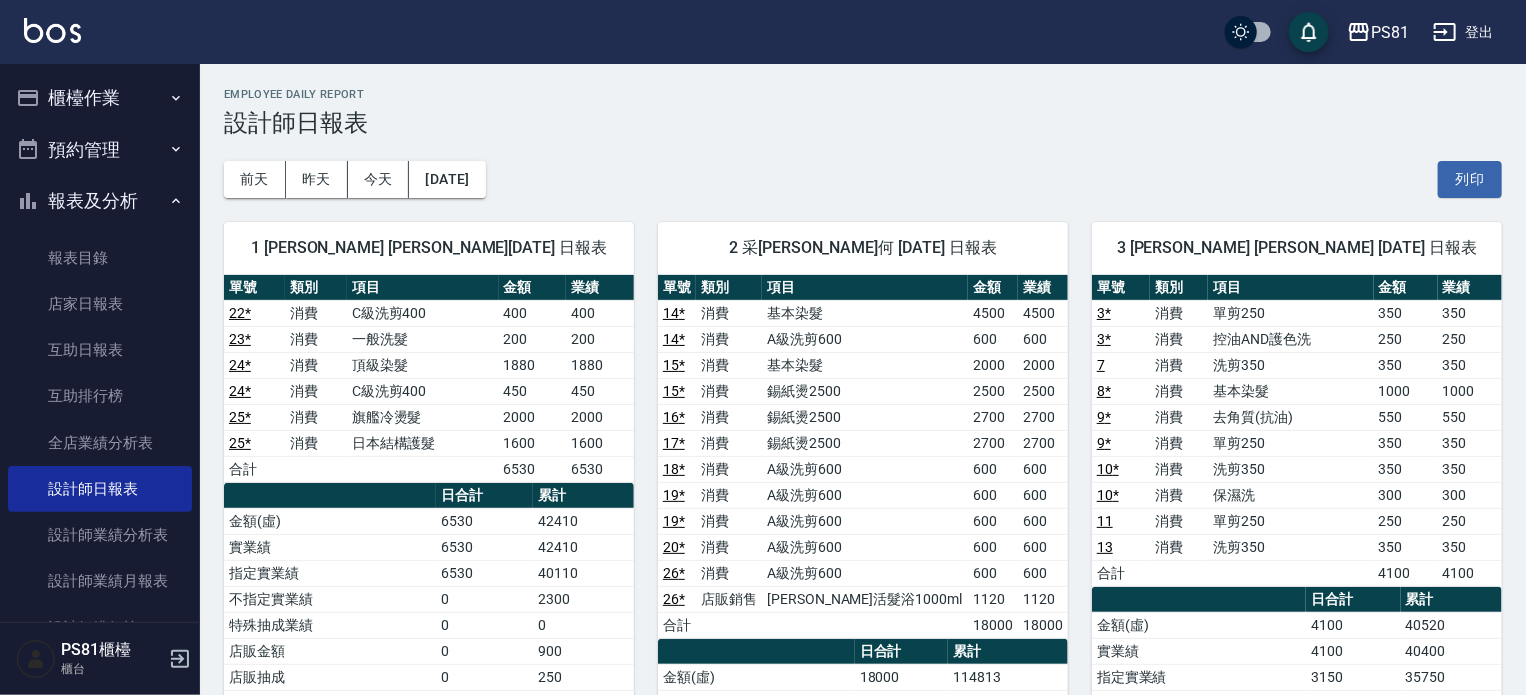 click on "2300" at bounding box center (583, 599) 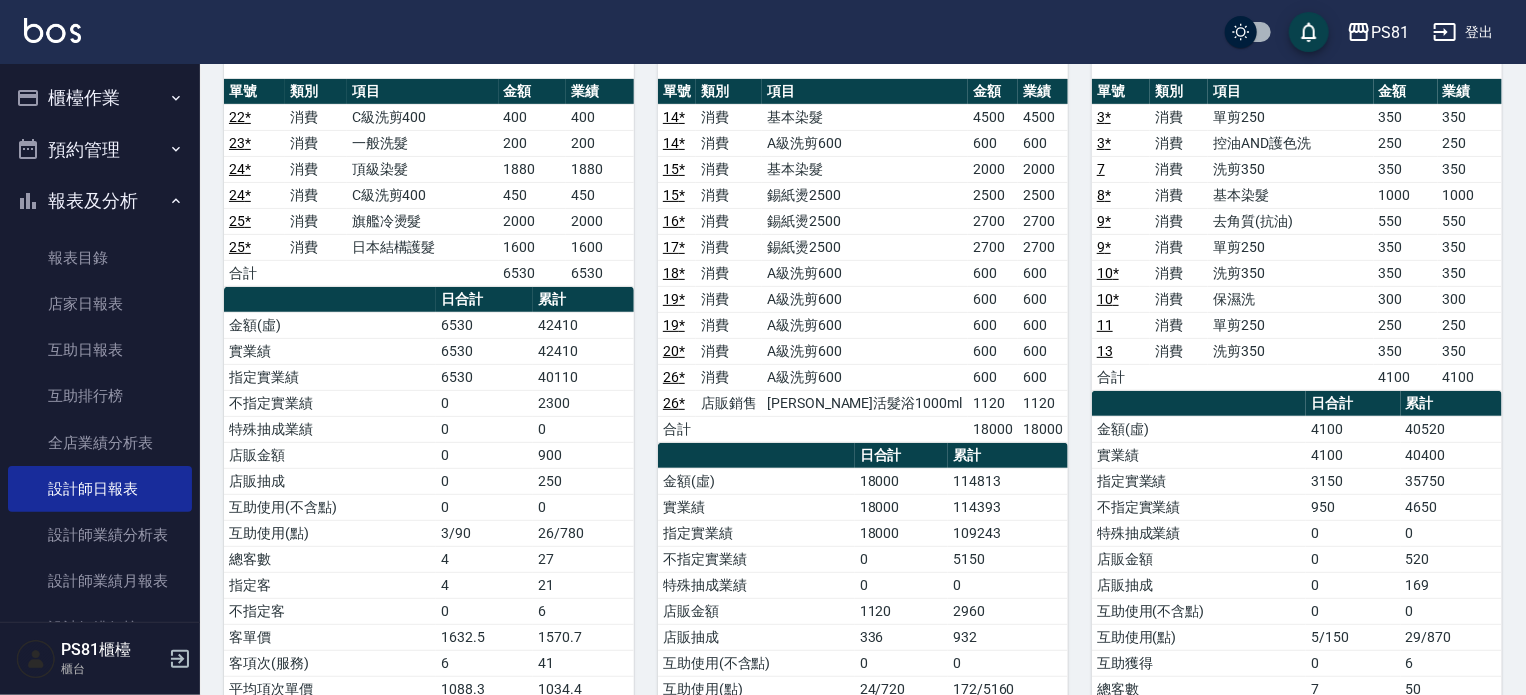 scroll, scrollTop: 200, scrollLeft: 0, axis: vertical 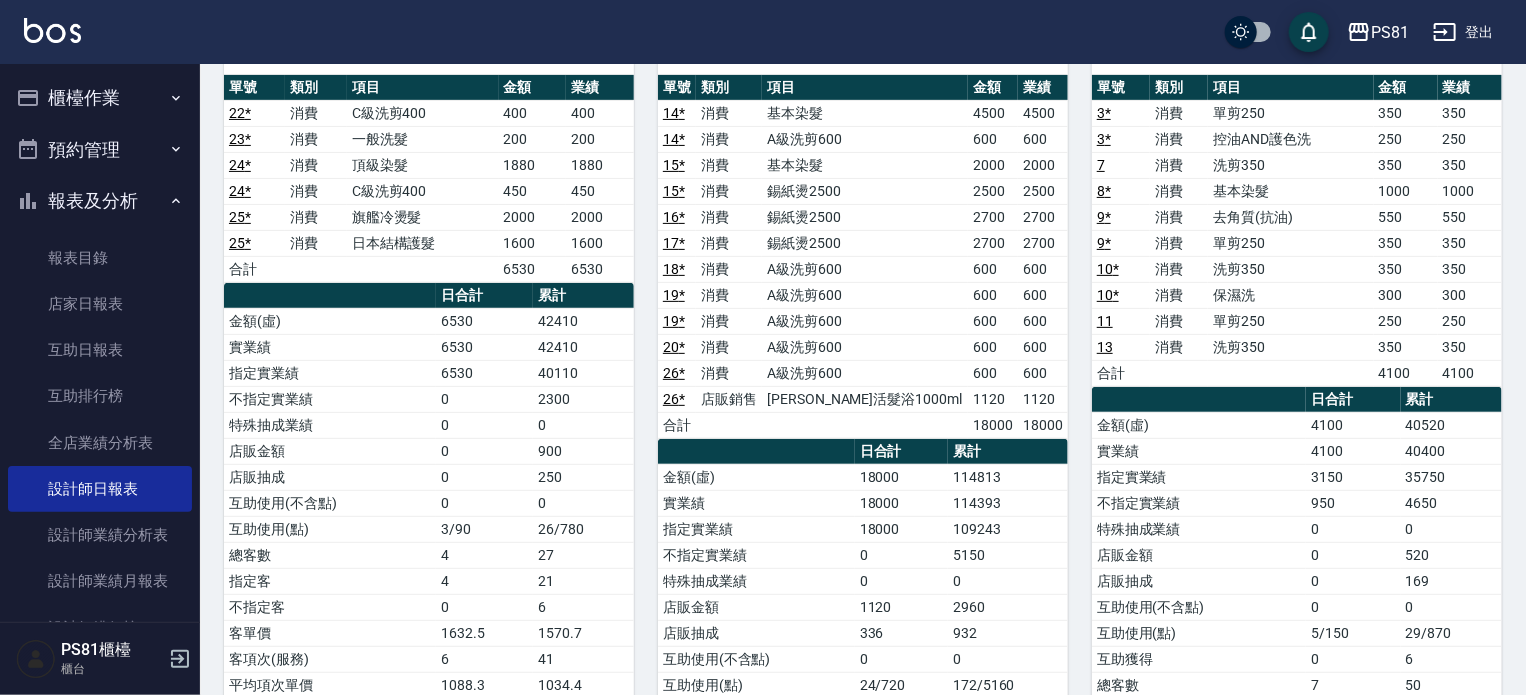 click on "特殊抽成業績" at bounding box center (1199, 529) 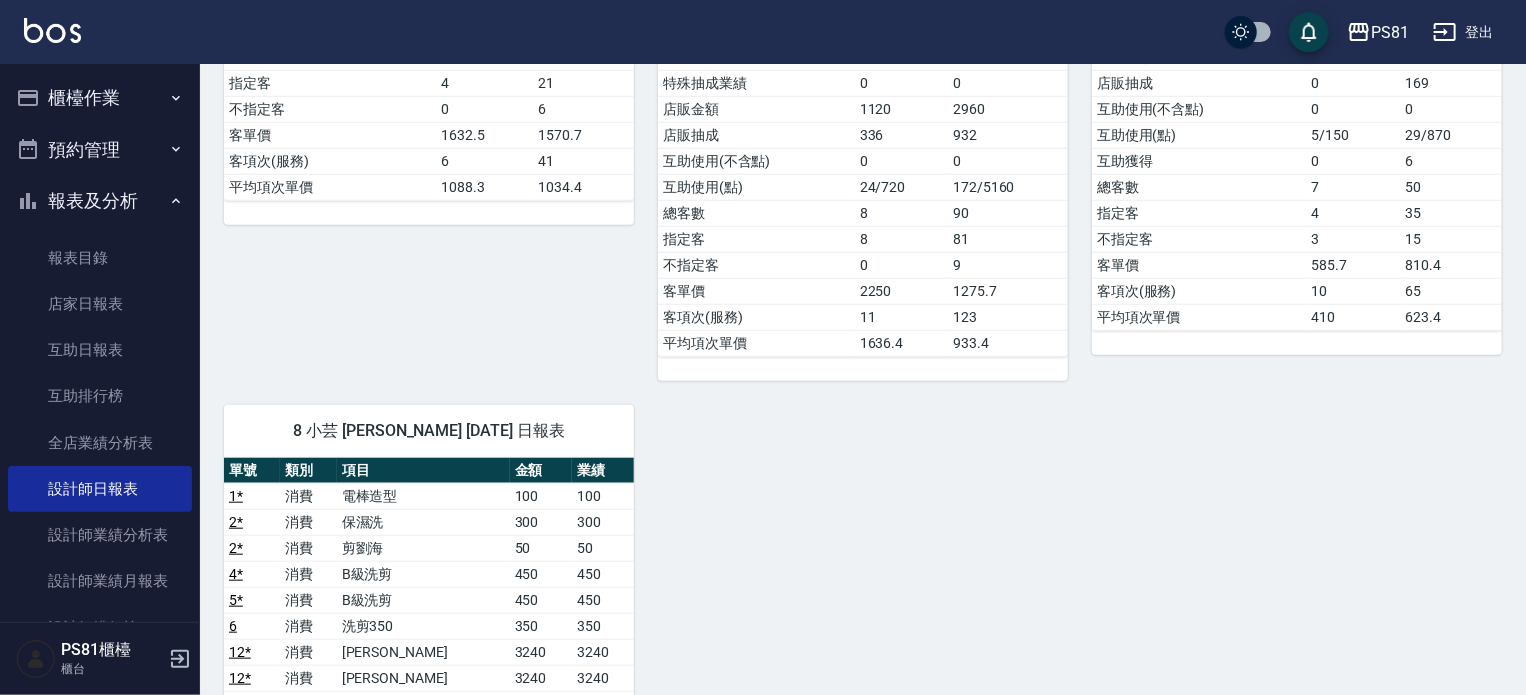 scroll, scrollTop: 700, scrollLeft: 0, axis: vertical 